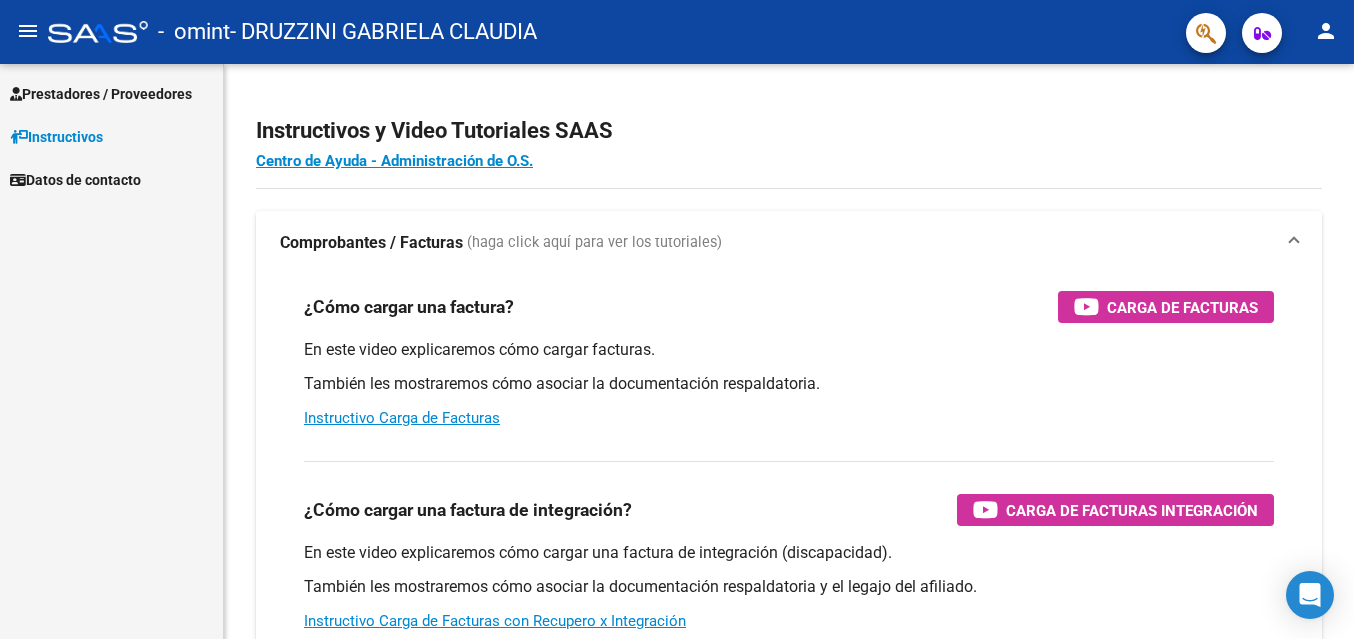 scroll, scrollTop: 0, scrollLeft: 0, axis: both 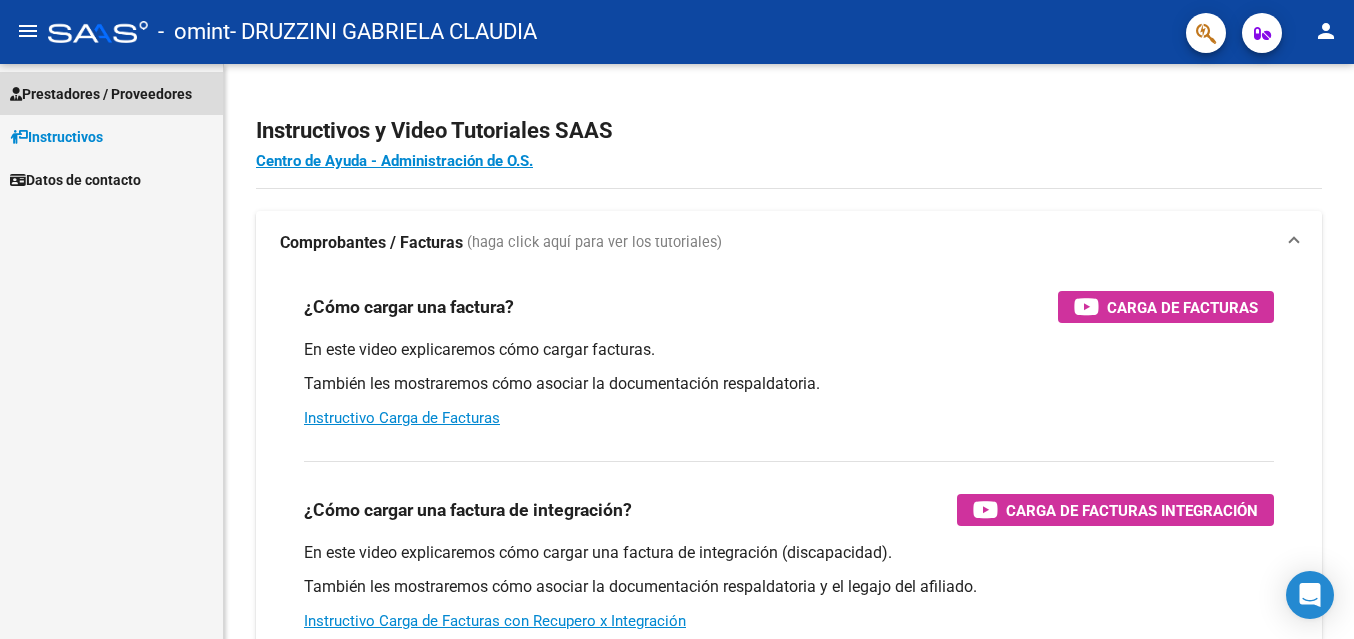 click on "Prestadores / Proveedores" at bounding box center [101, 94] 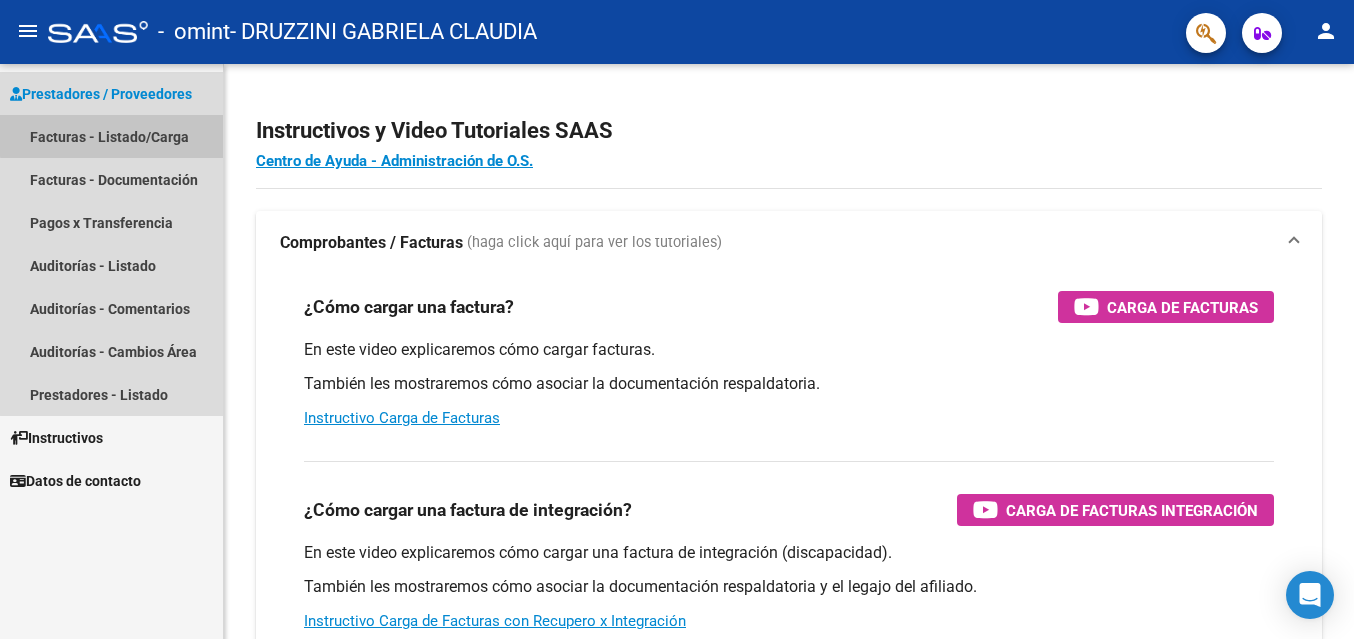 click on "Facturas - Listado/Carga" at bounding box center (111, 136) 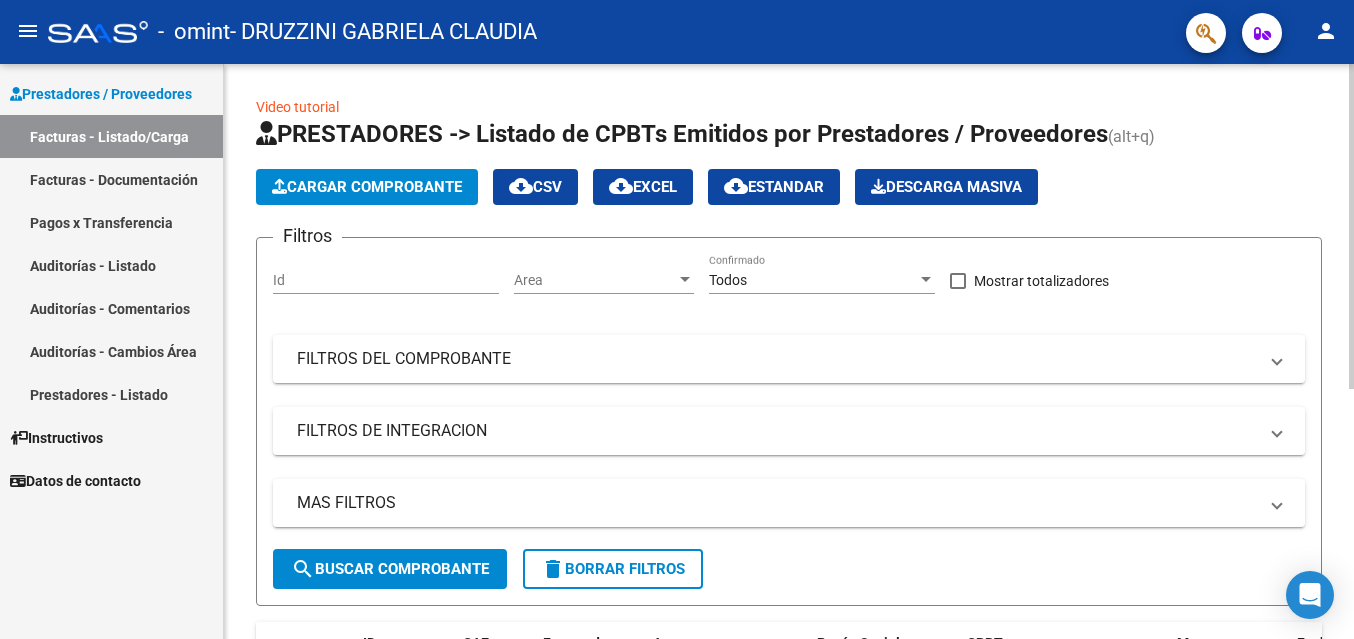 click on "Cargar Comprobante" 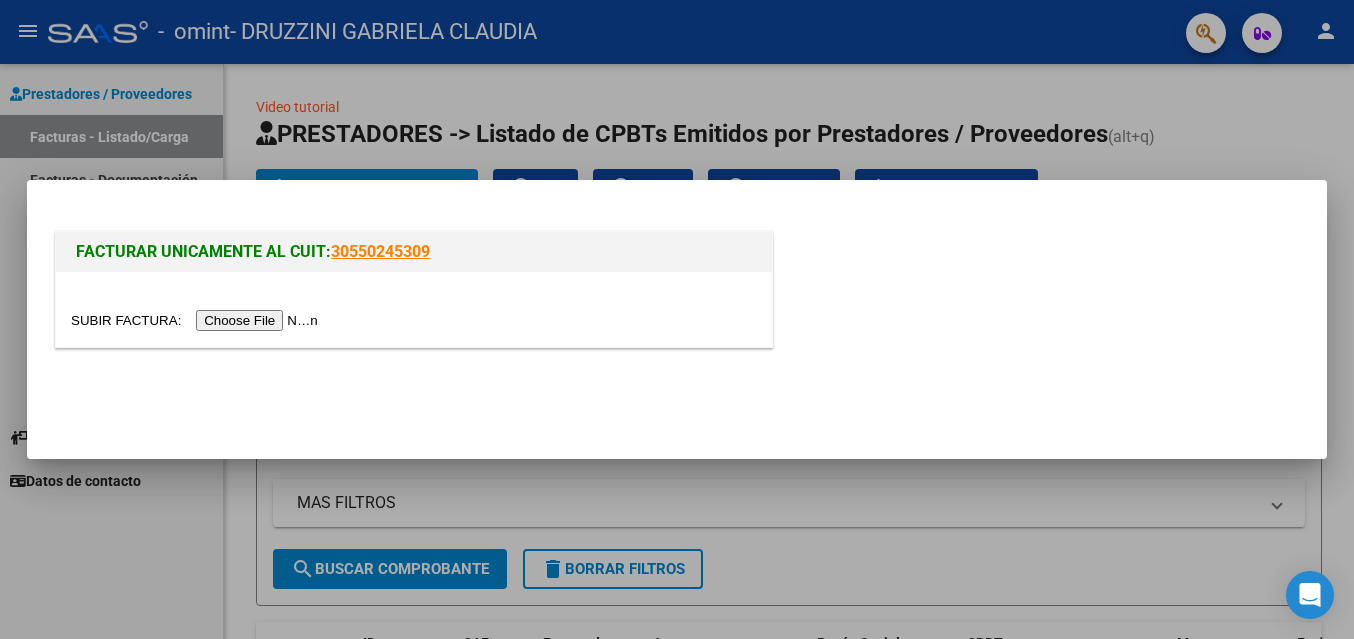 click at bounding box center (197, 320) 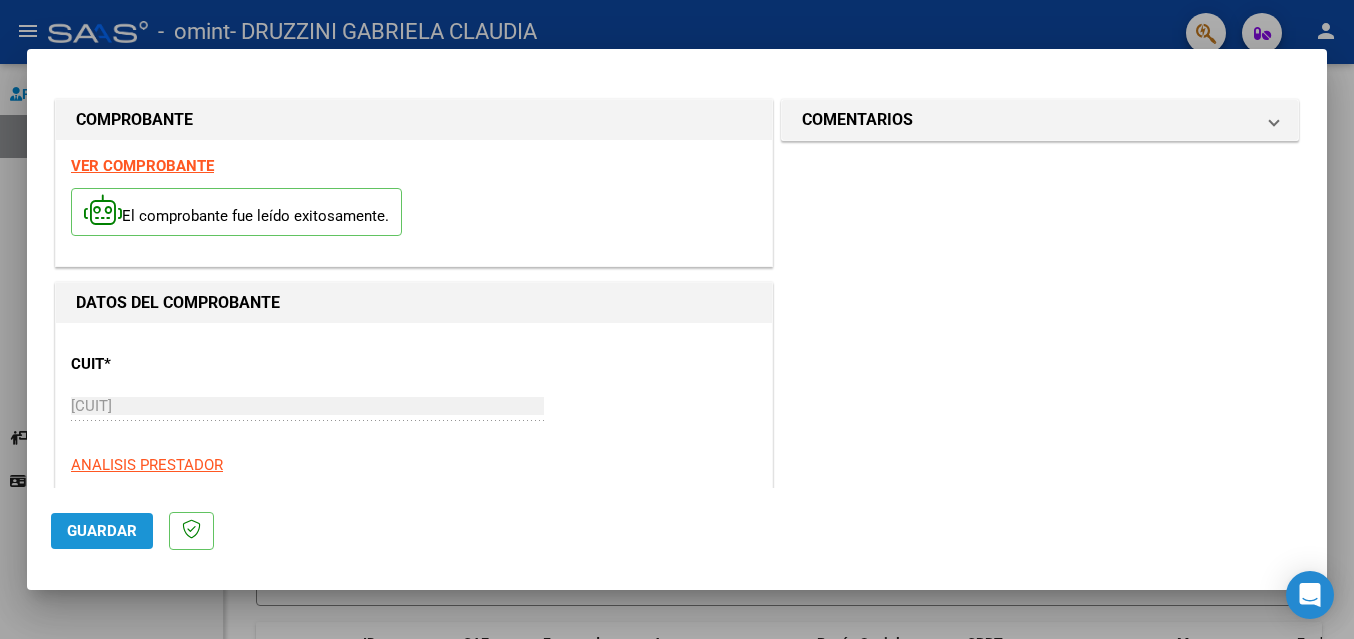 click on "Guardar" 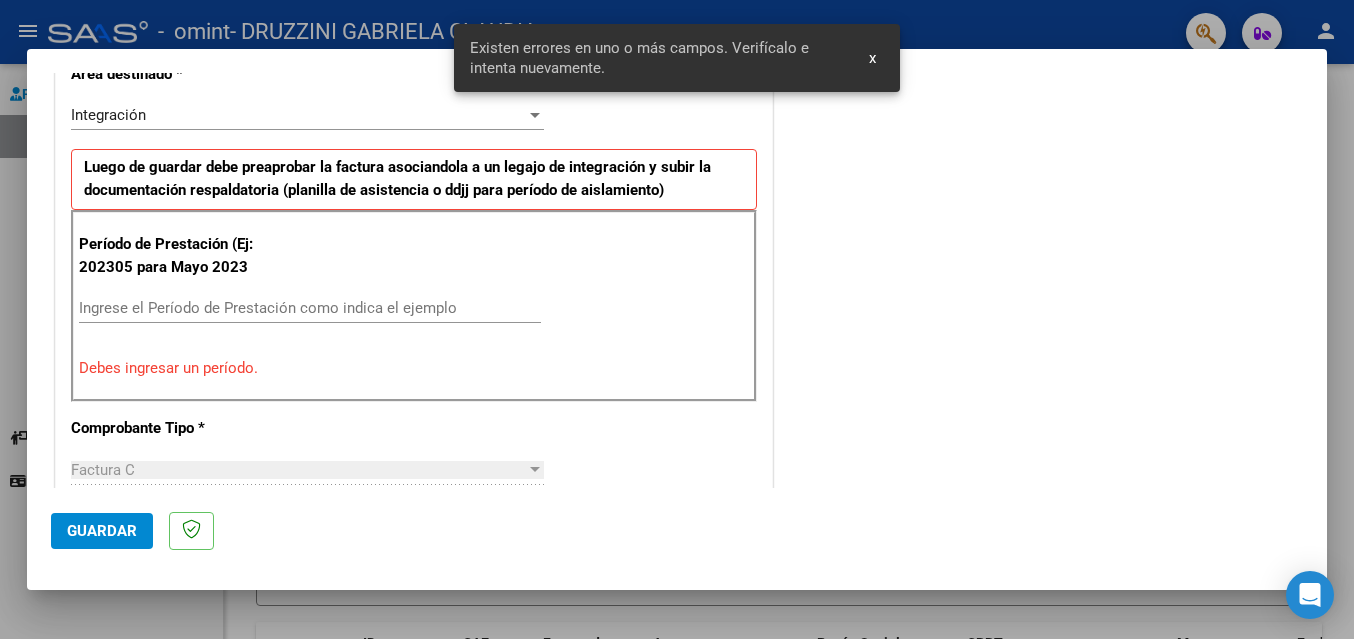 scroll, scrollTop: 451, scrollLeft: 0, axis: vertical 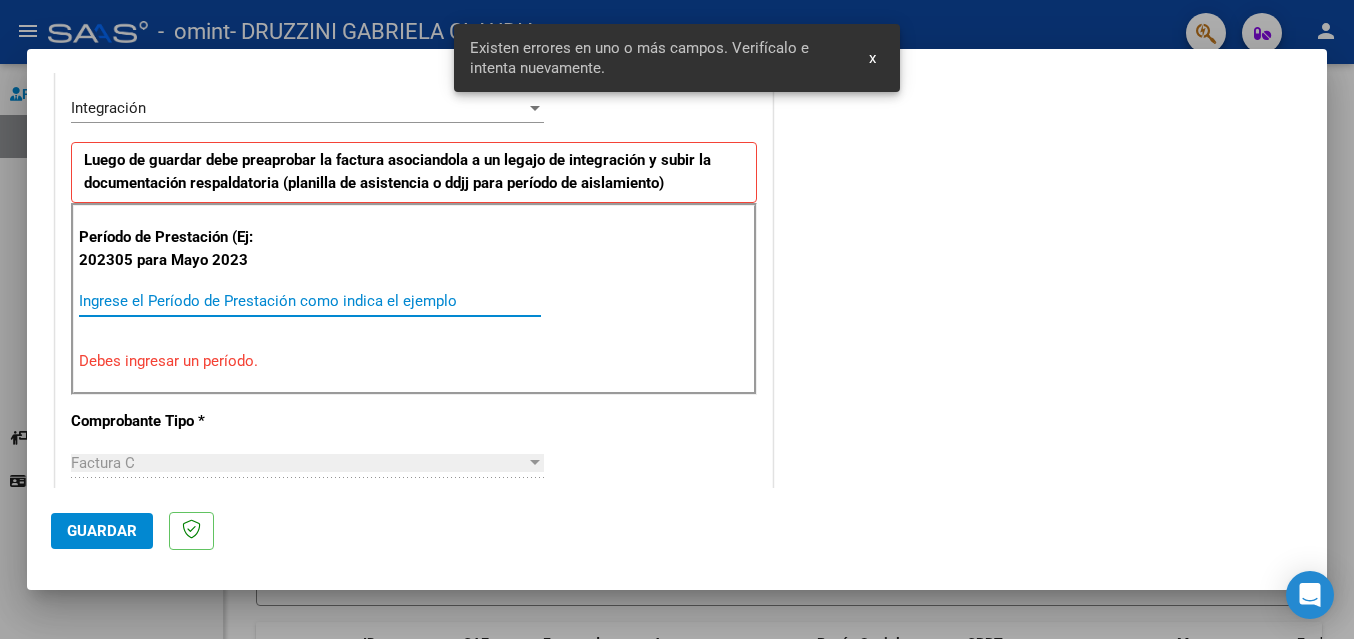 click on "Ingrese el Período de Prestación como indica el ejemplo" at bounding box center (310, 301) 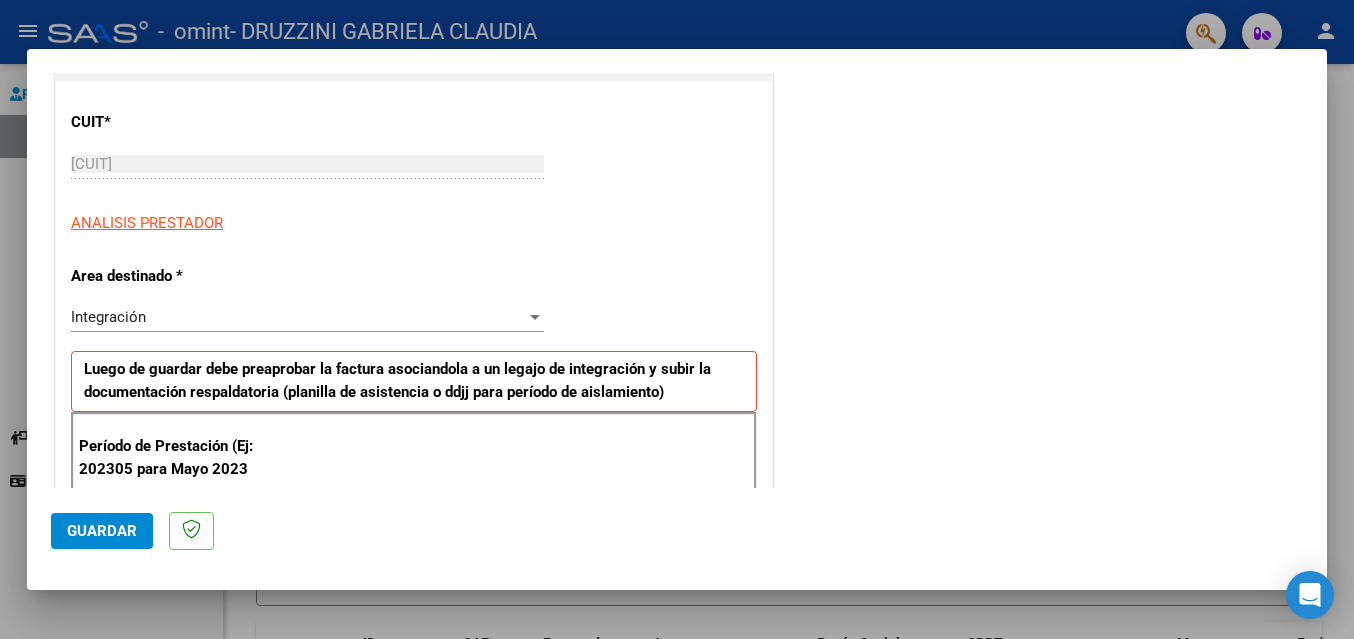 scroll, scrollTop: 151, scrollLeft: 0, axis: vertical 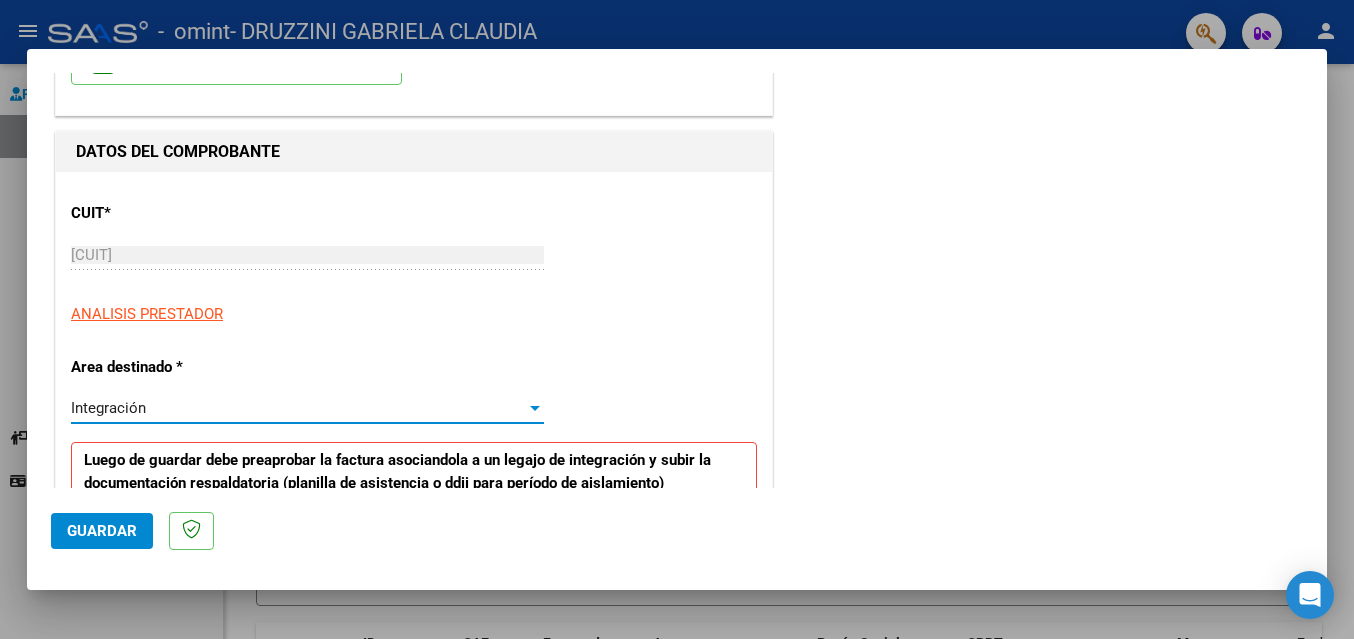 click on "Integración" at bounding box center [298, 408] 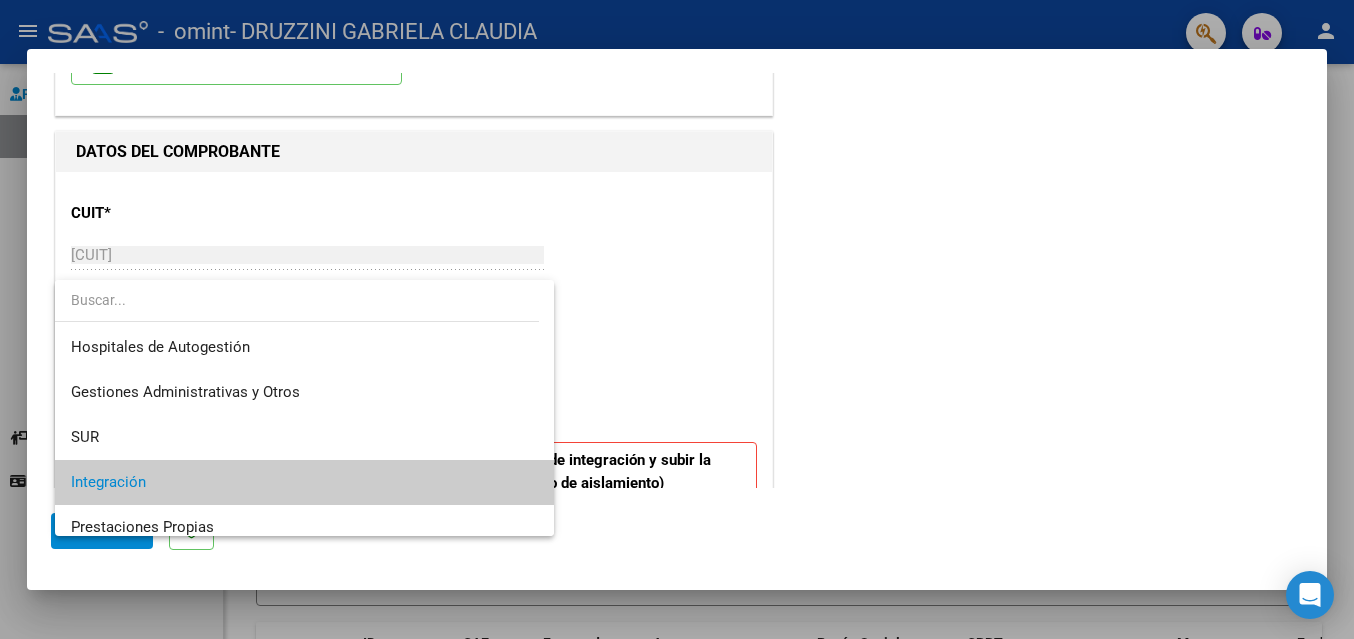 scroll, scrollTop: 75, scrollLeft: 0, axis: vertical 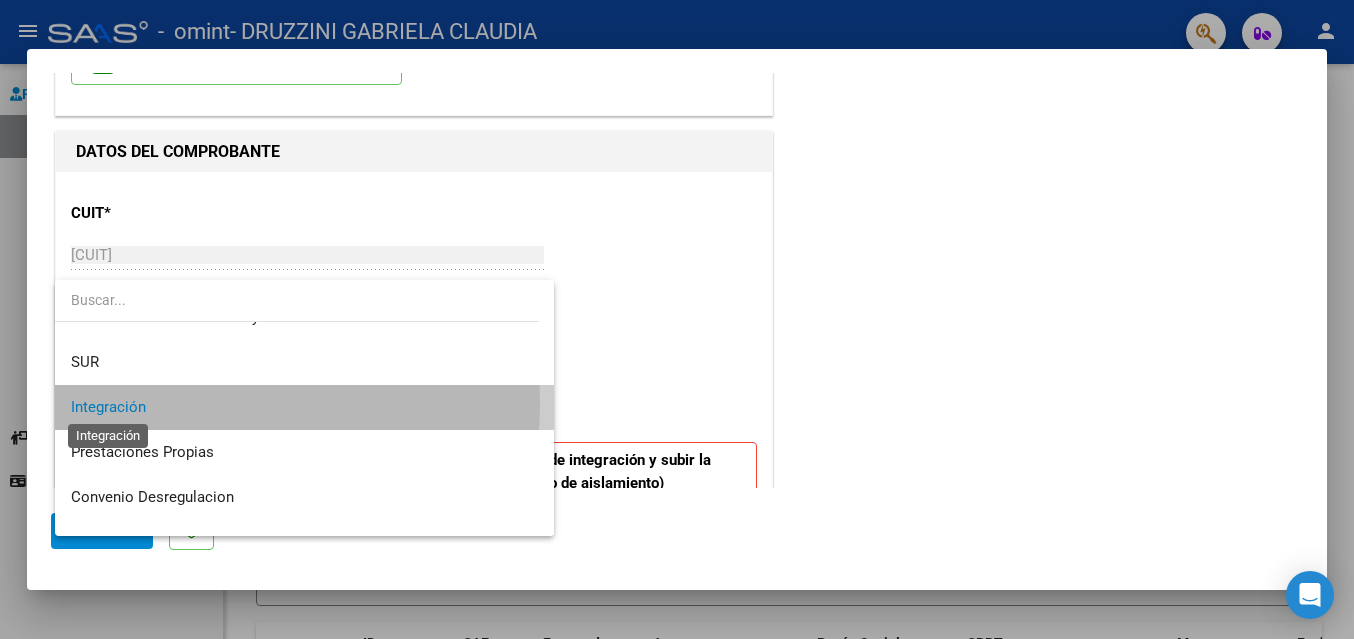 click on "Integración" at bounding box center (108, 407) 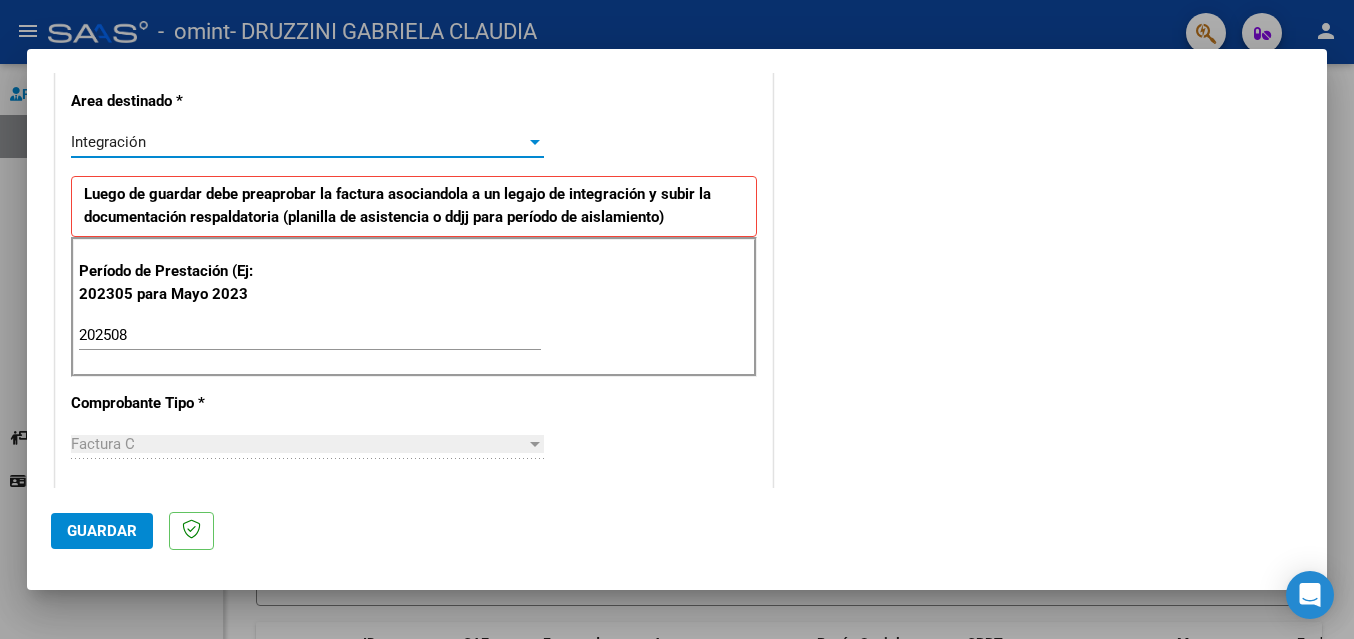 scroll, scrollTop: 451, scrollLeft: 0, axis: vertical 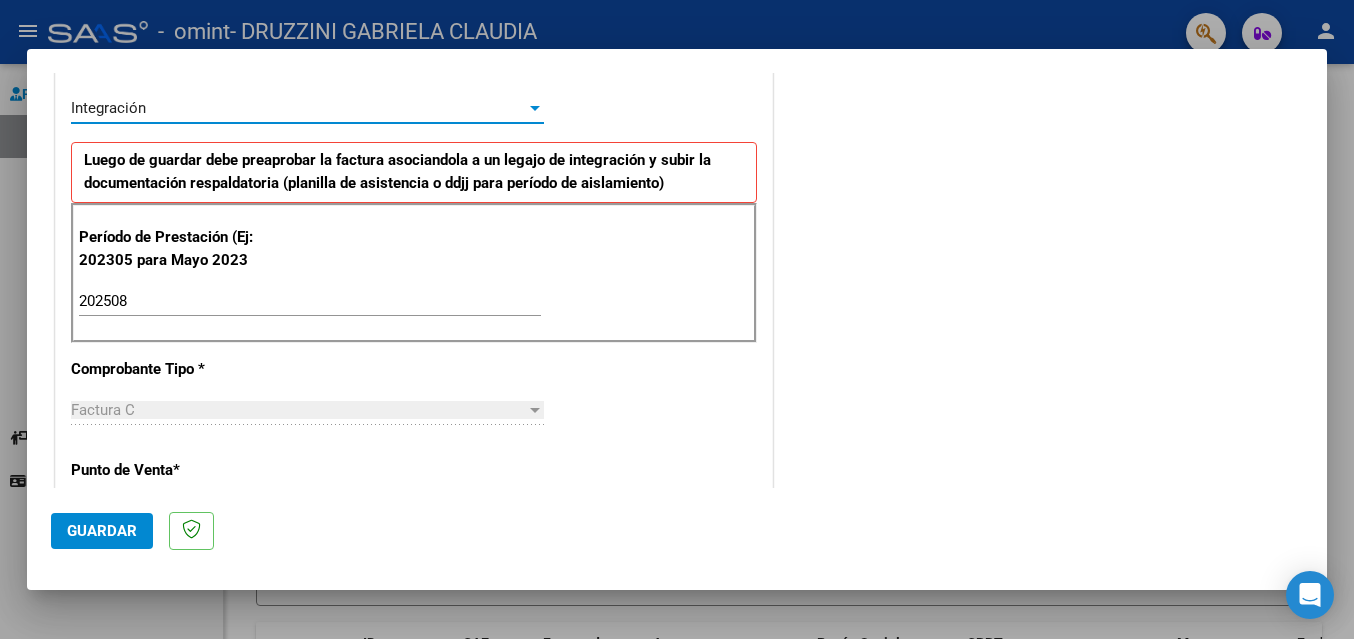 click on "202508" at bounding box center (310, 301) 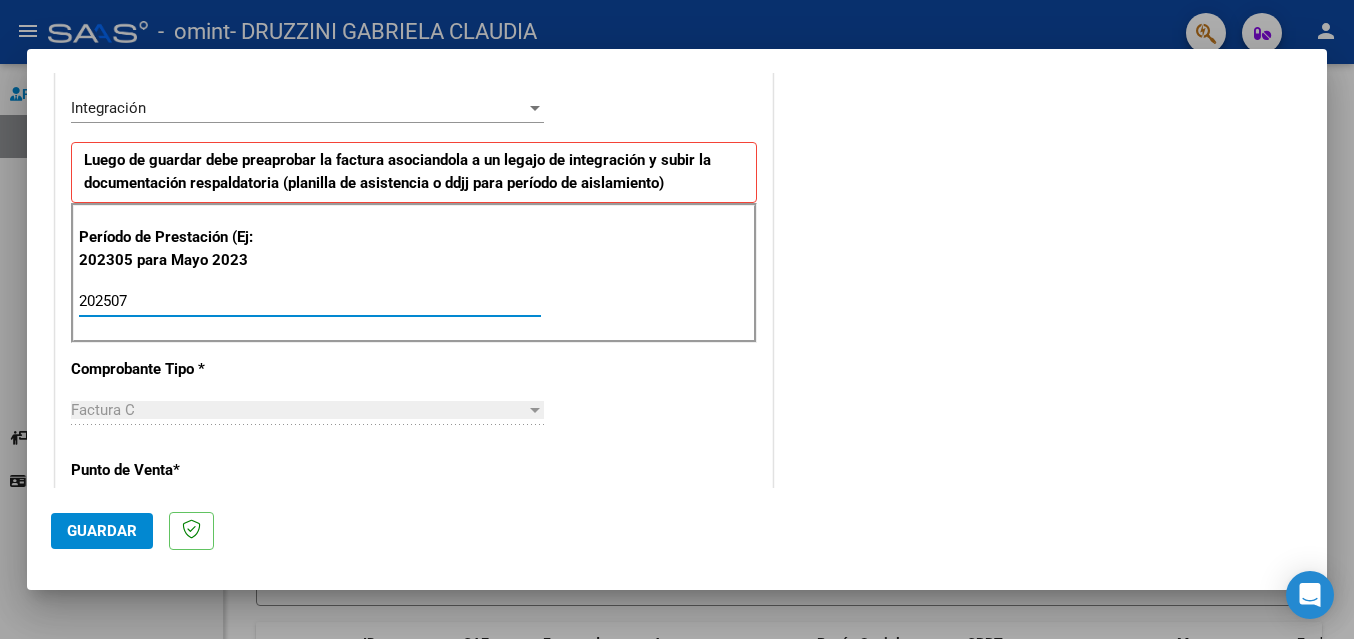 type on "202507" 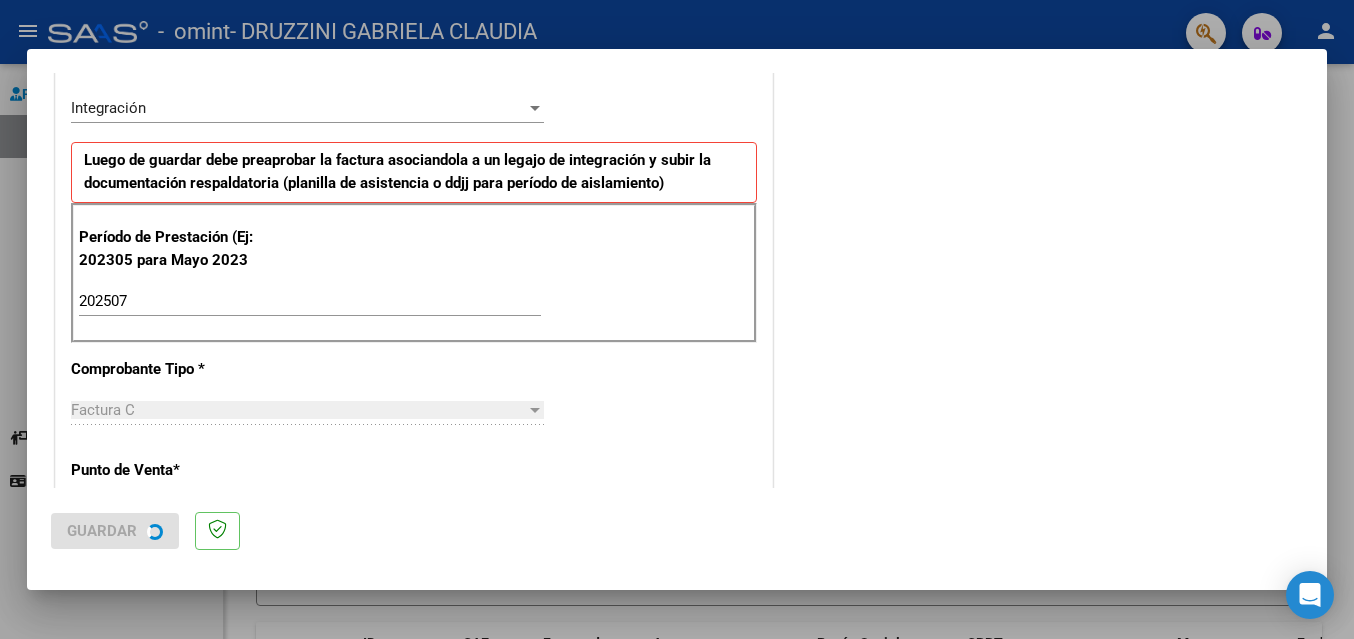 scroll, scrollTop: 0, scrollLeft: 0, axis: both 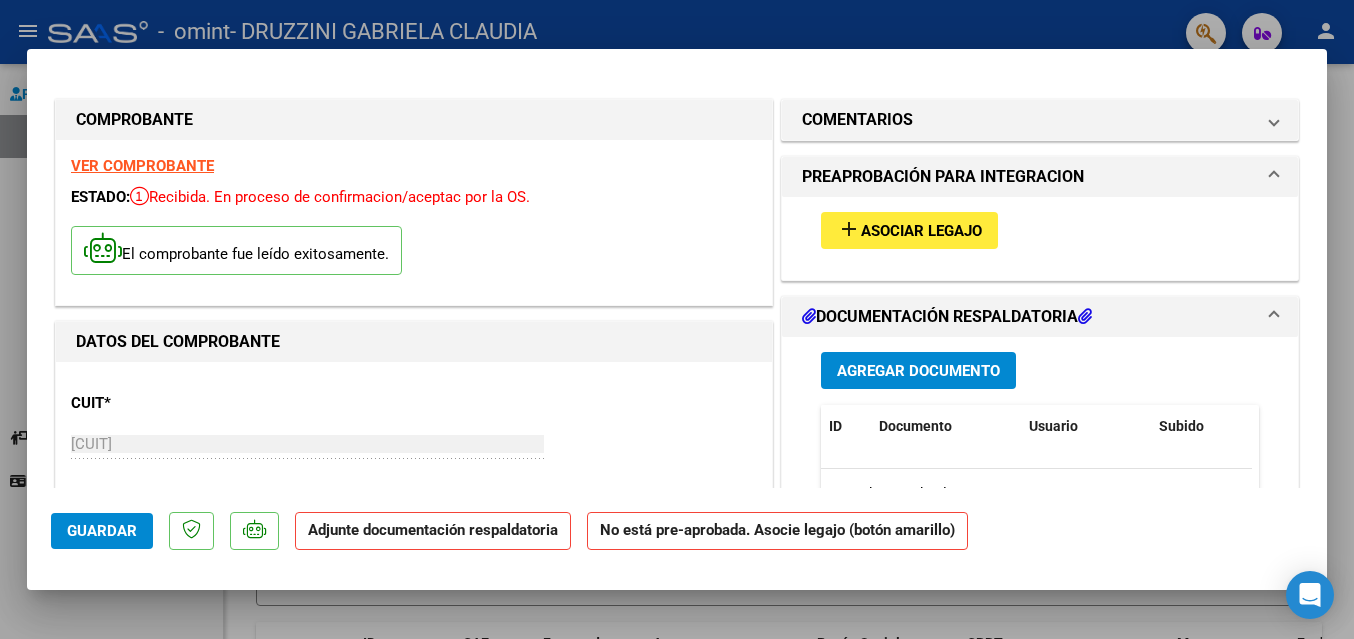 click on "add Asociar Legajo" at bounding box center [909, 230] 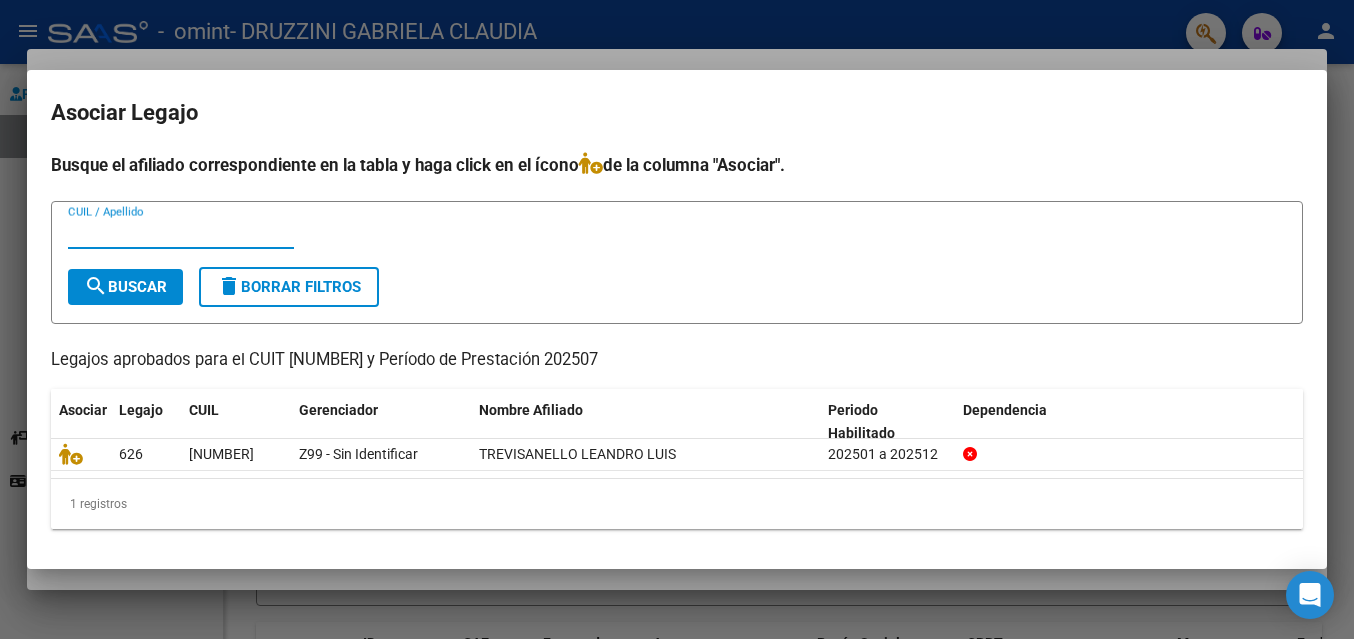 click on "CUIL / Apellido" at bounding box center [181, 233] 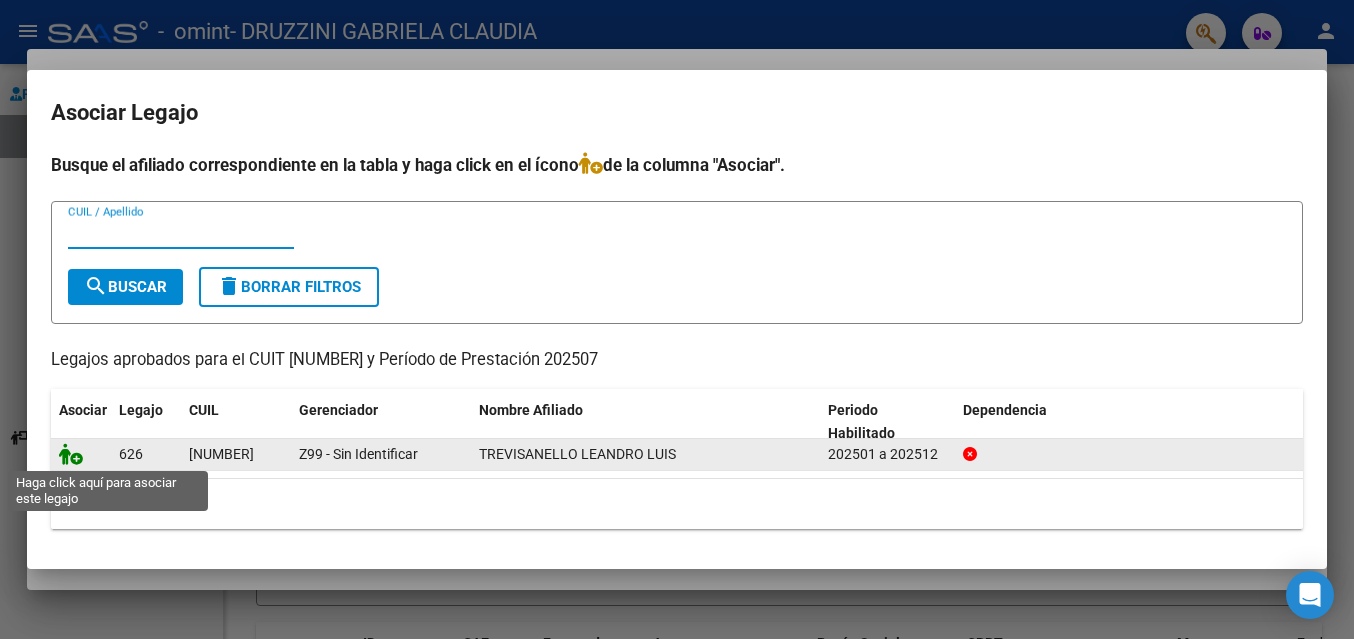 click 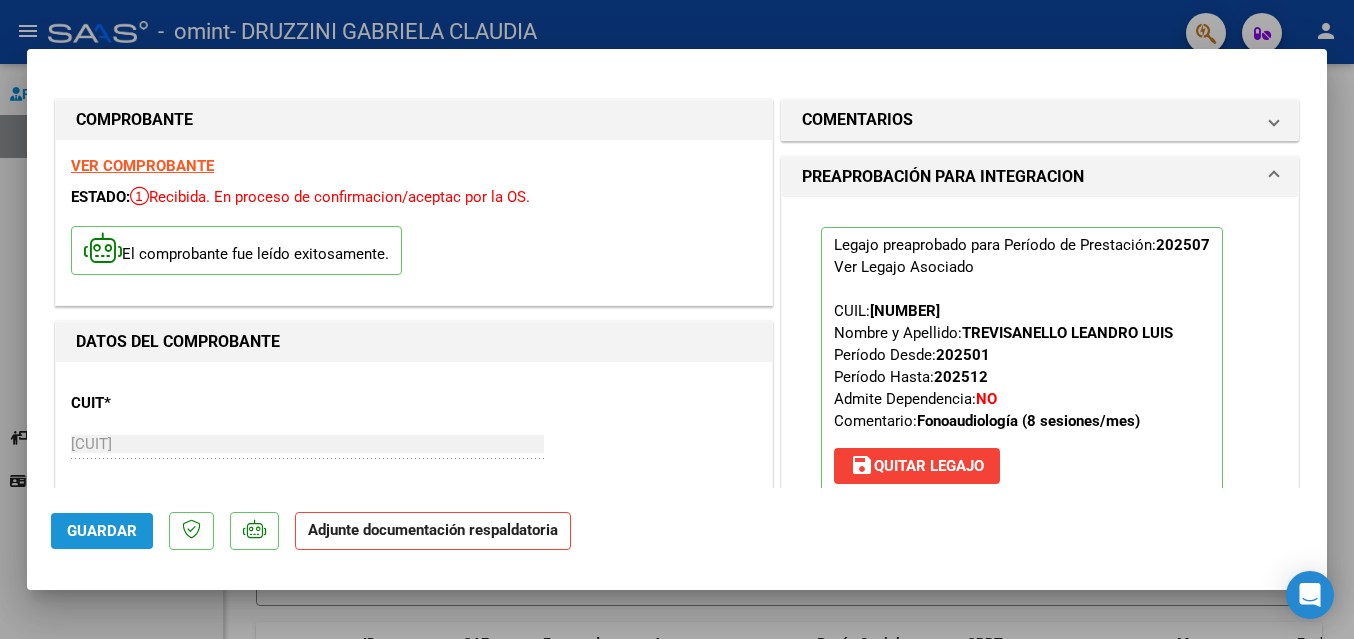 click on "Guardar" 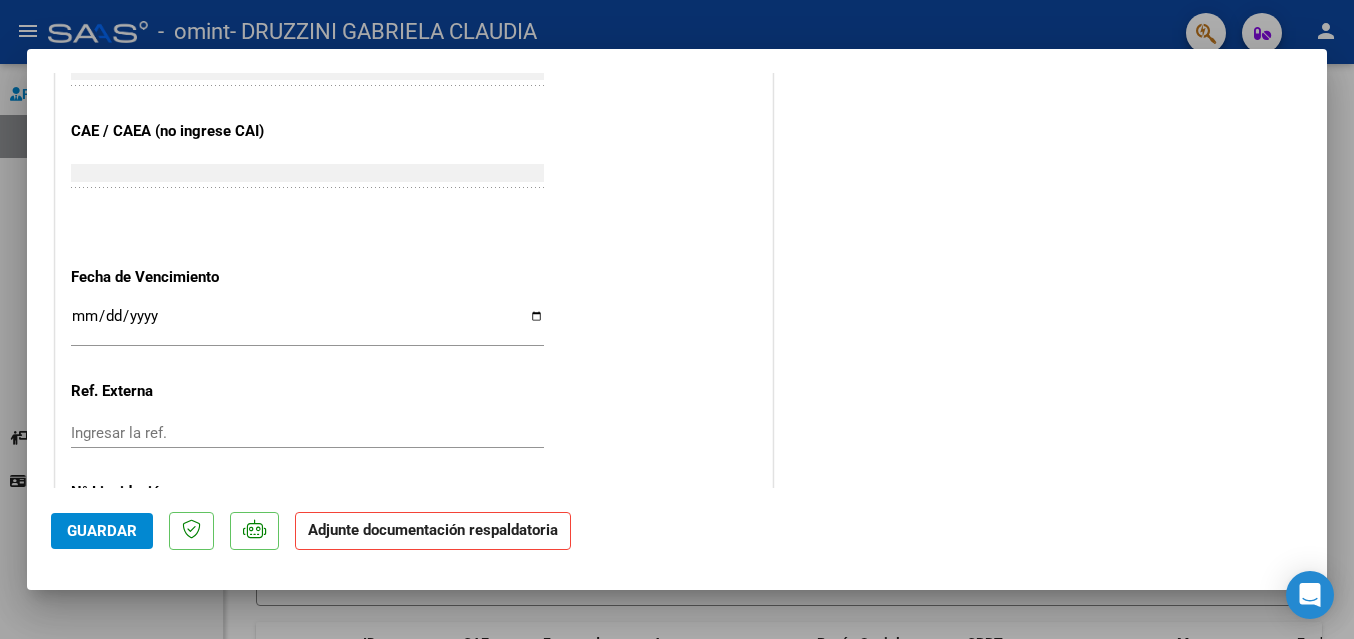 scroll, scrollTop: 1375, scrollLeft: 0, axis: vertical 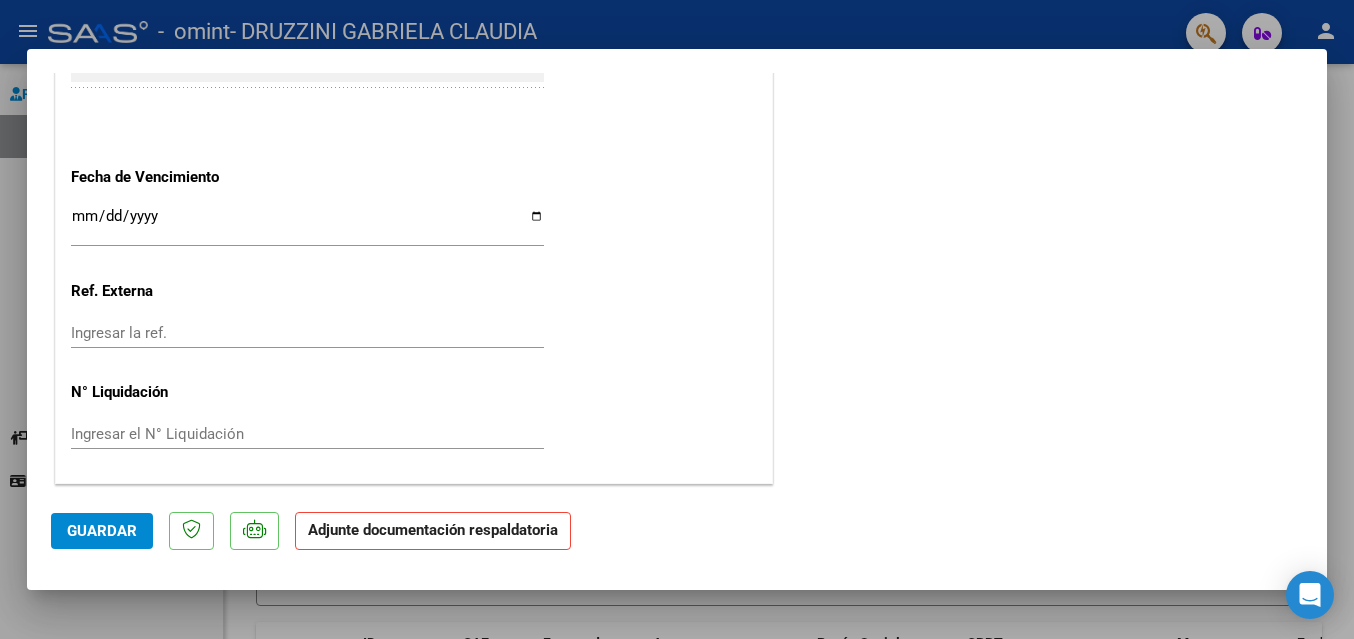 click on "Ingresar la fecha" at bounding box center (307, 224) 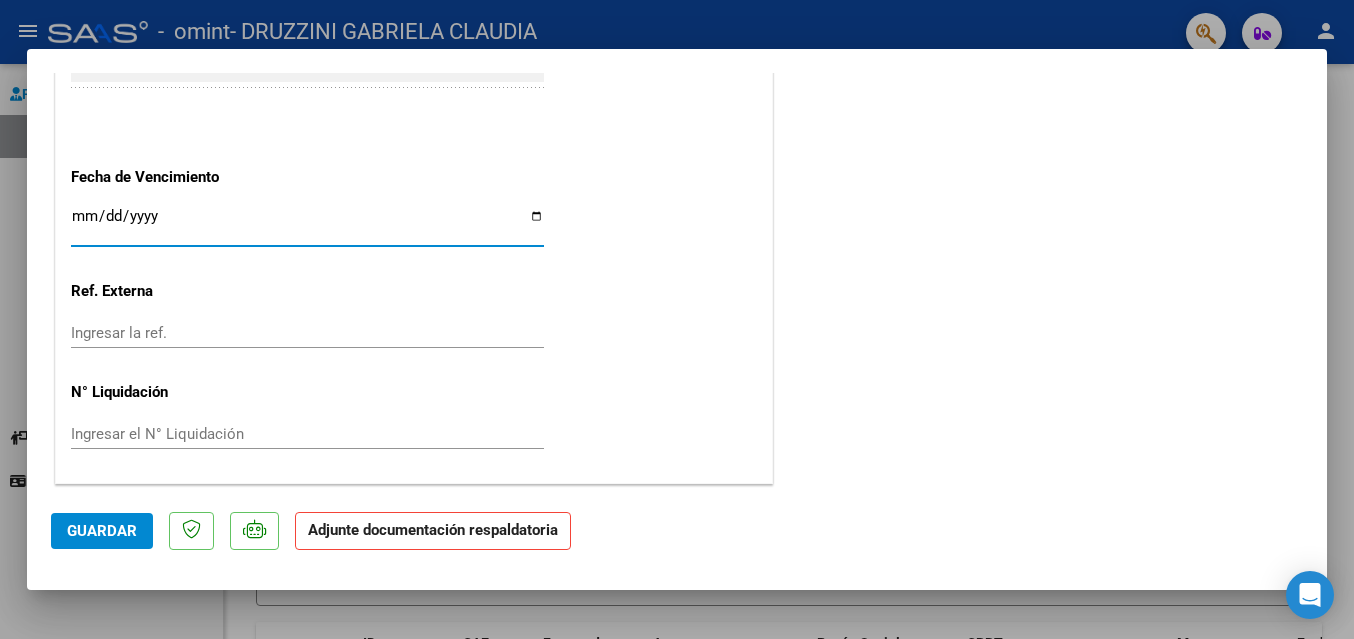 click on "Ingresar la fecha" at bounding box center [307, 224] 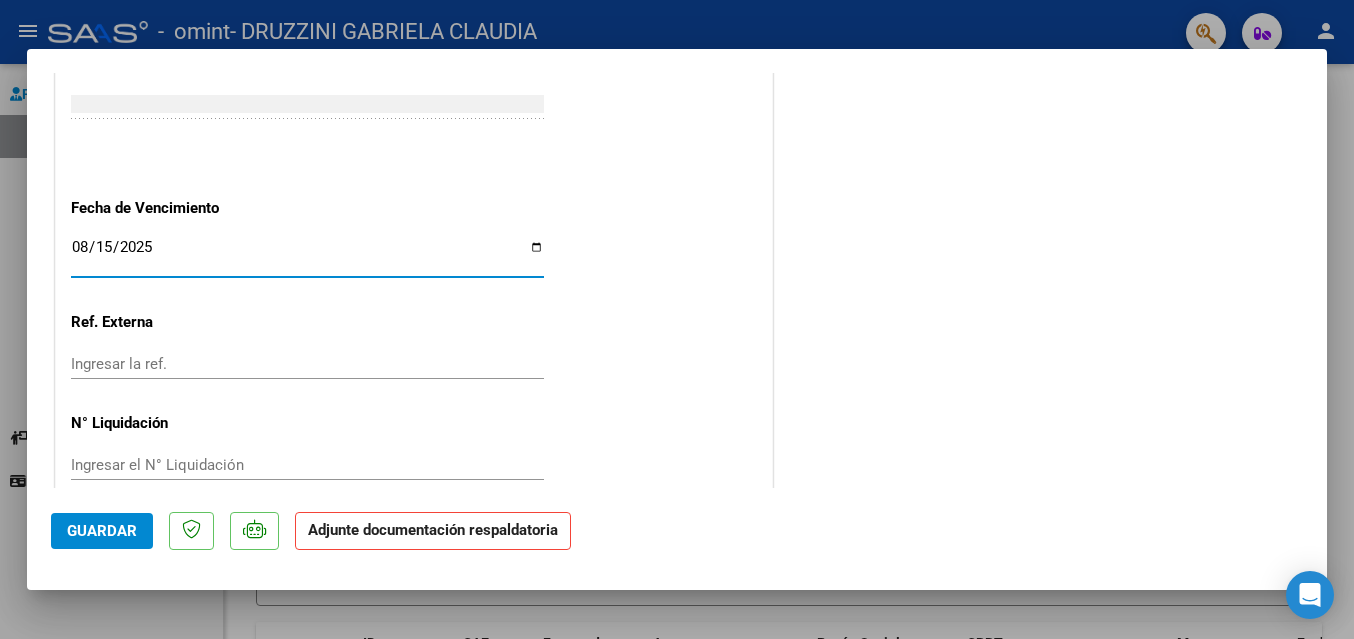 scroll, scrollTop: 1375, scrollLeft: 0, axis: vertical 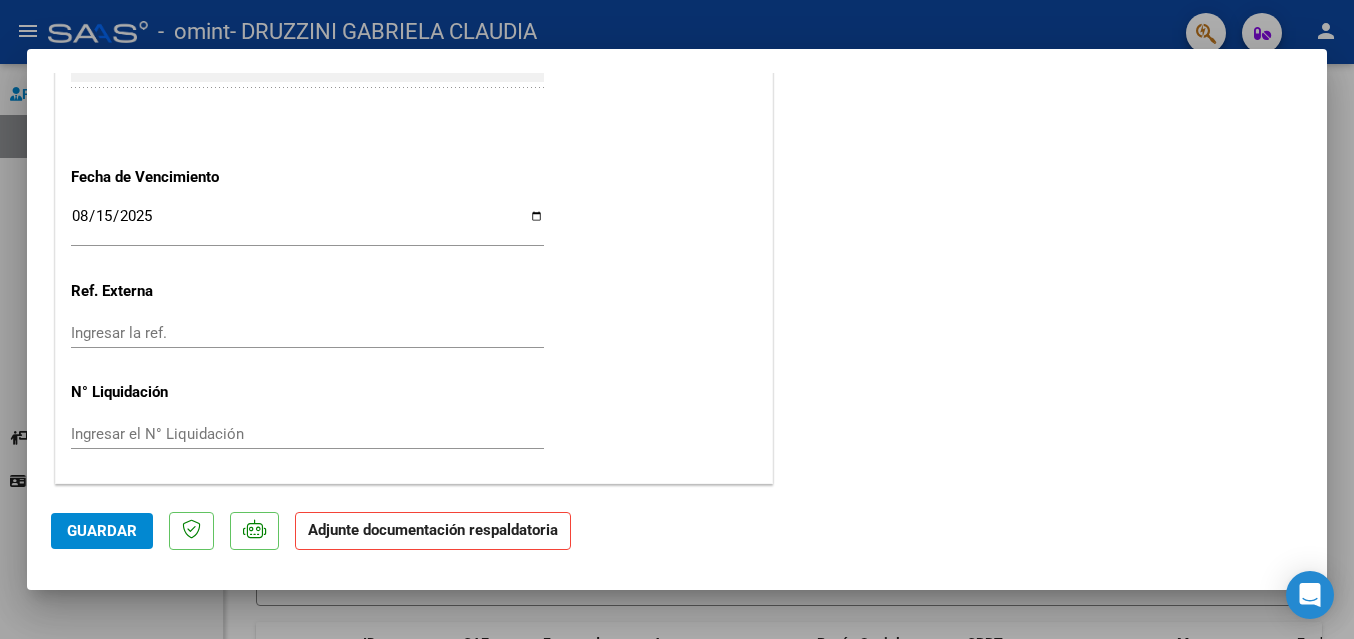 click on "Adjunte documentación respaldatoria" 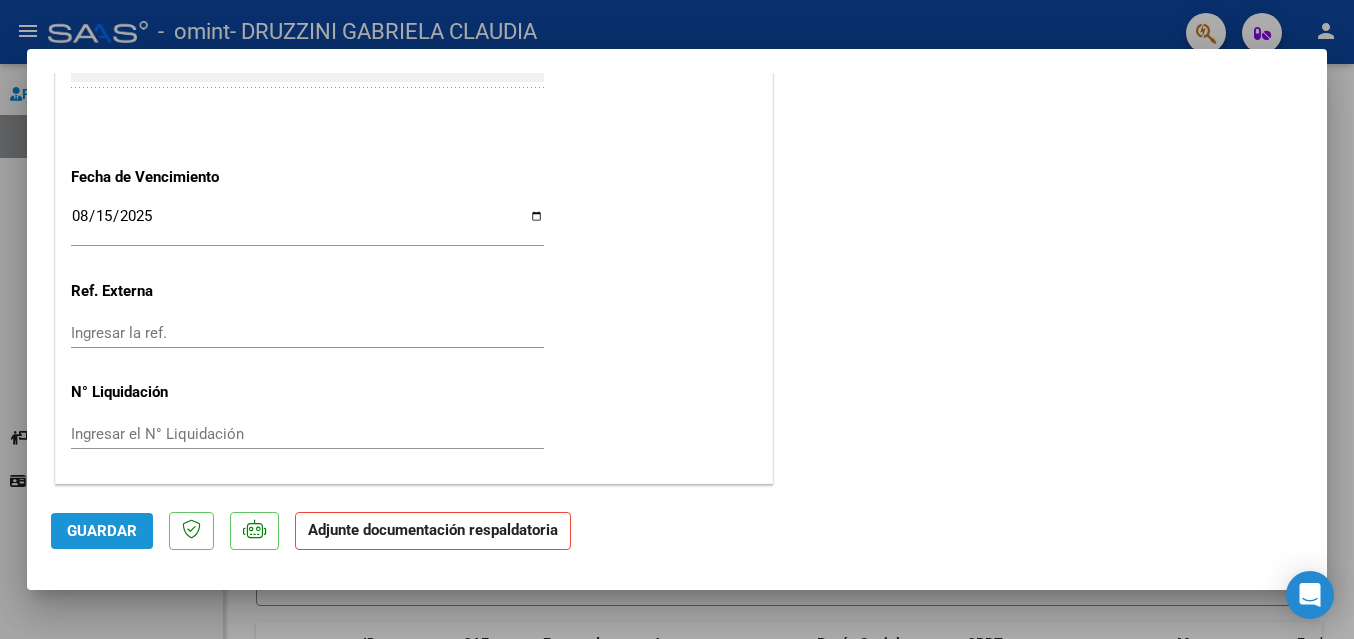 click on "Guardar" 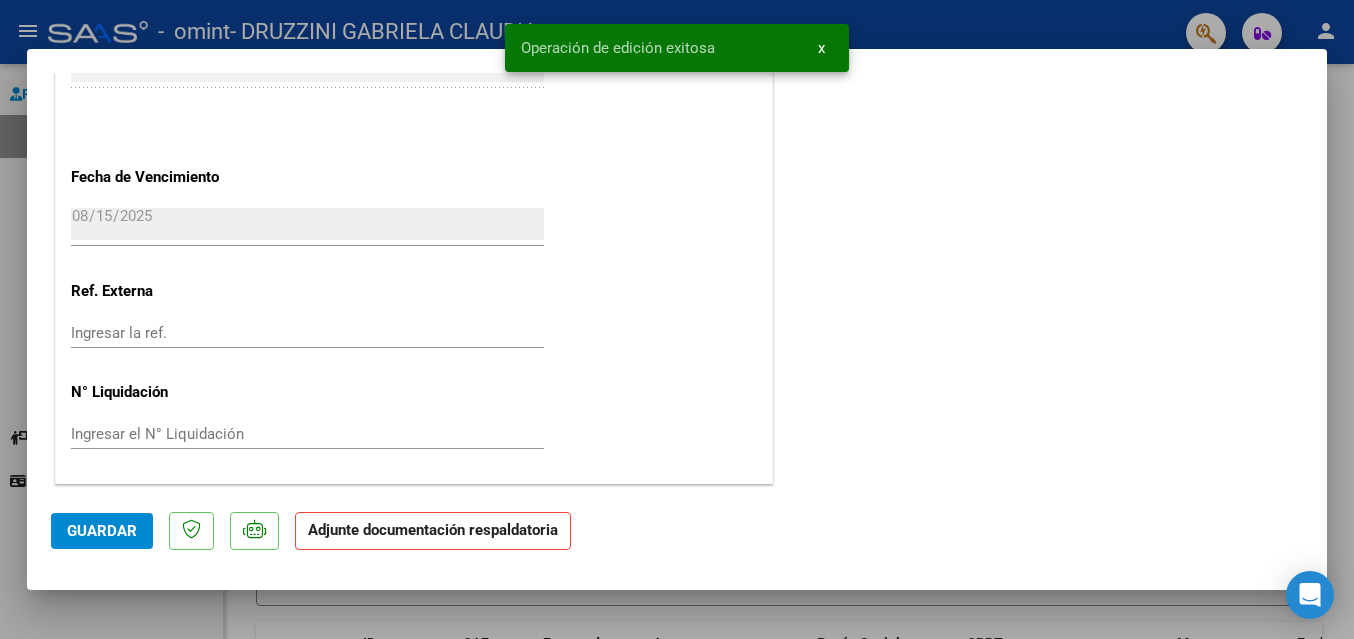click on "Adjunte documentación respaldatoria" 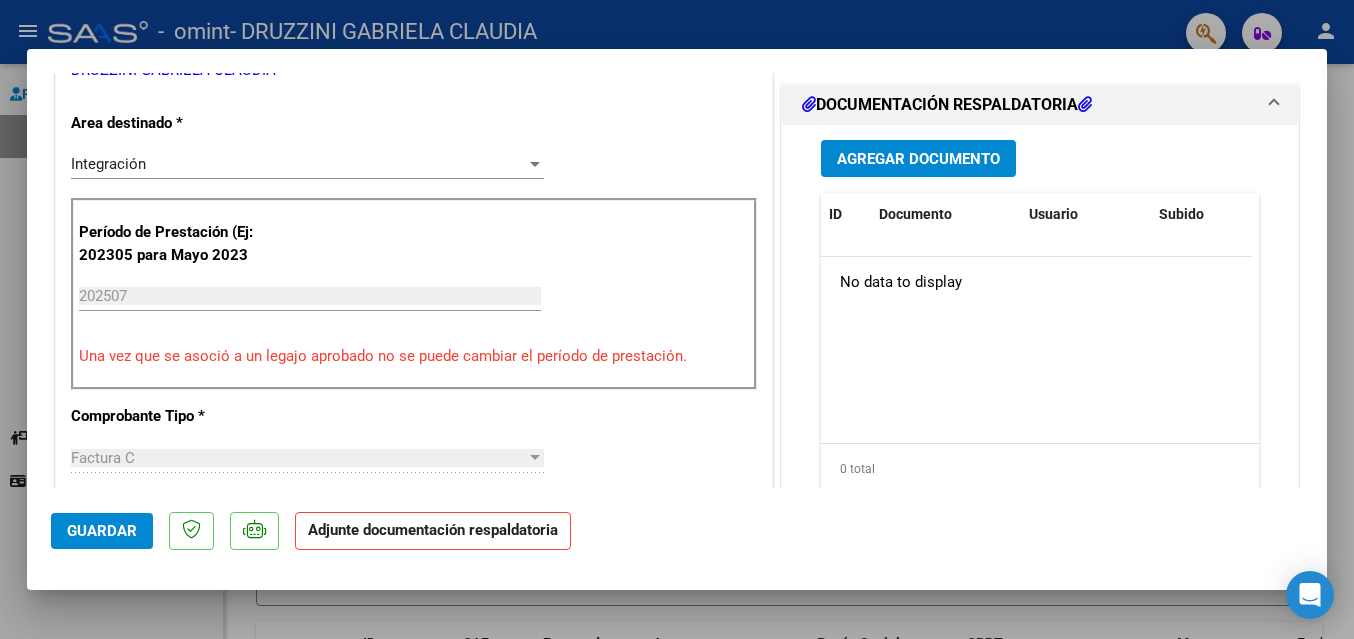 scroll, scrollTop: 475, scrollLeft: 0, axis: vertical 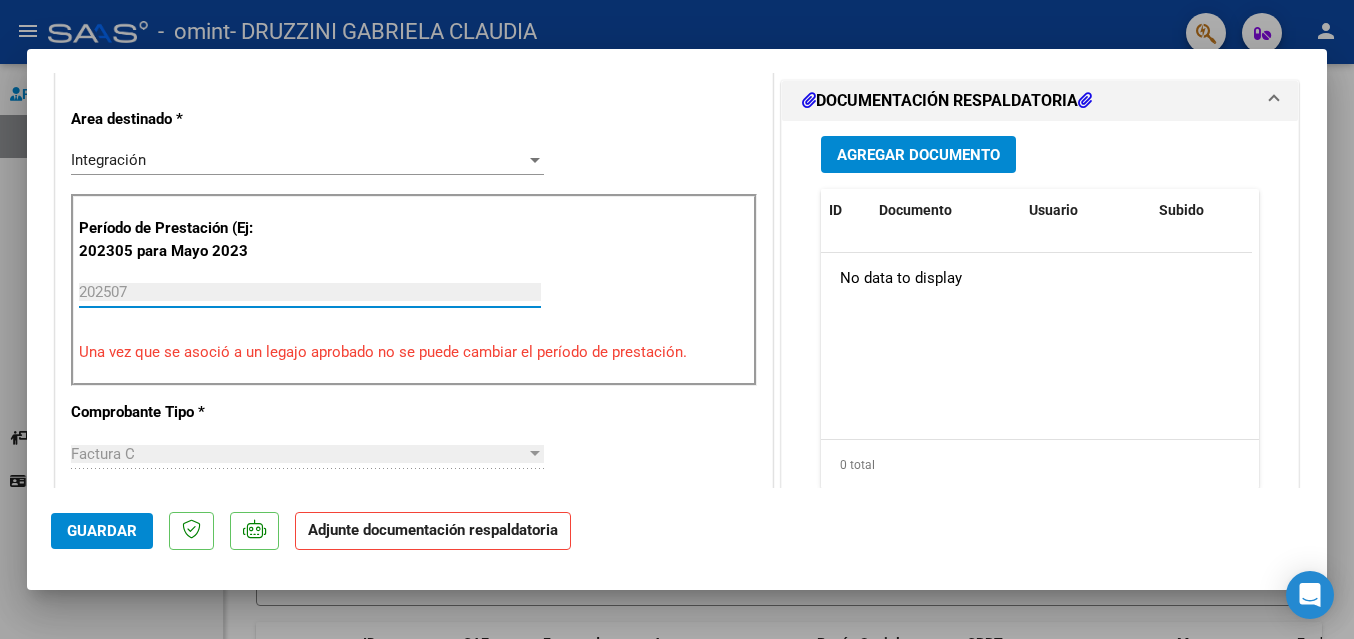 click on "202507" at bounding box center (310, 292) 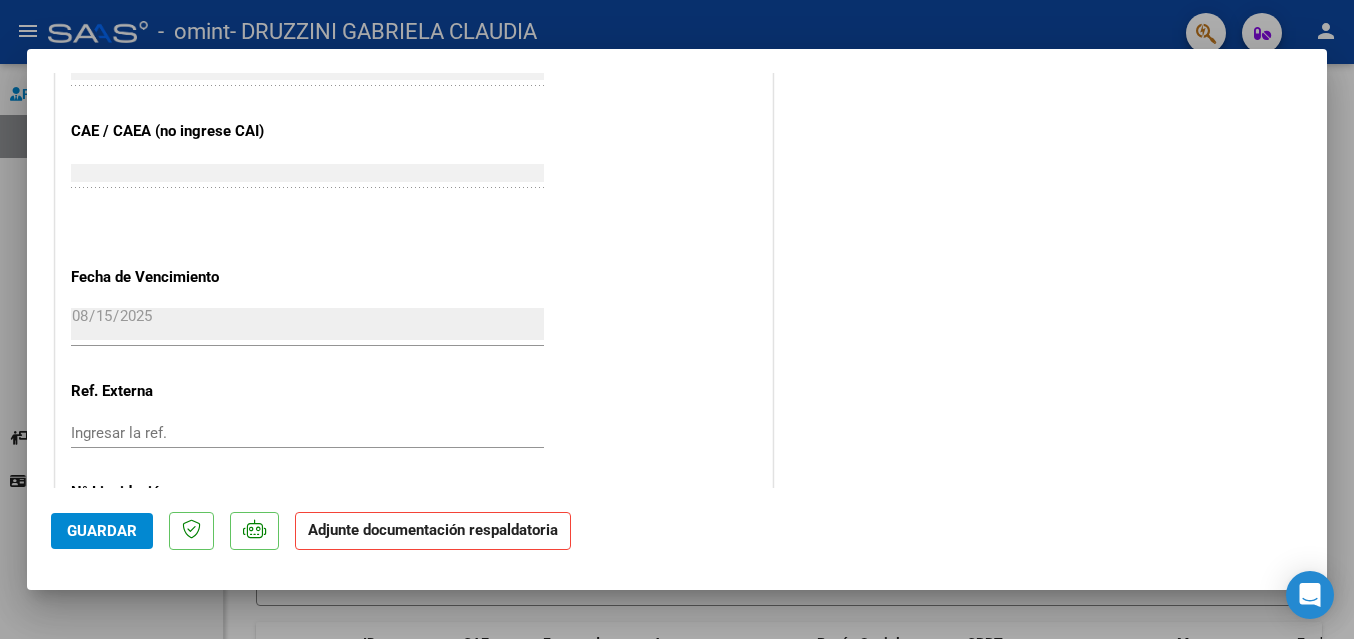 scroll, scrollTop: 1375, scrollLeft: 0, axis: vertical 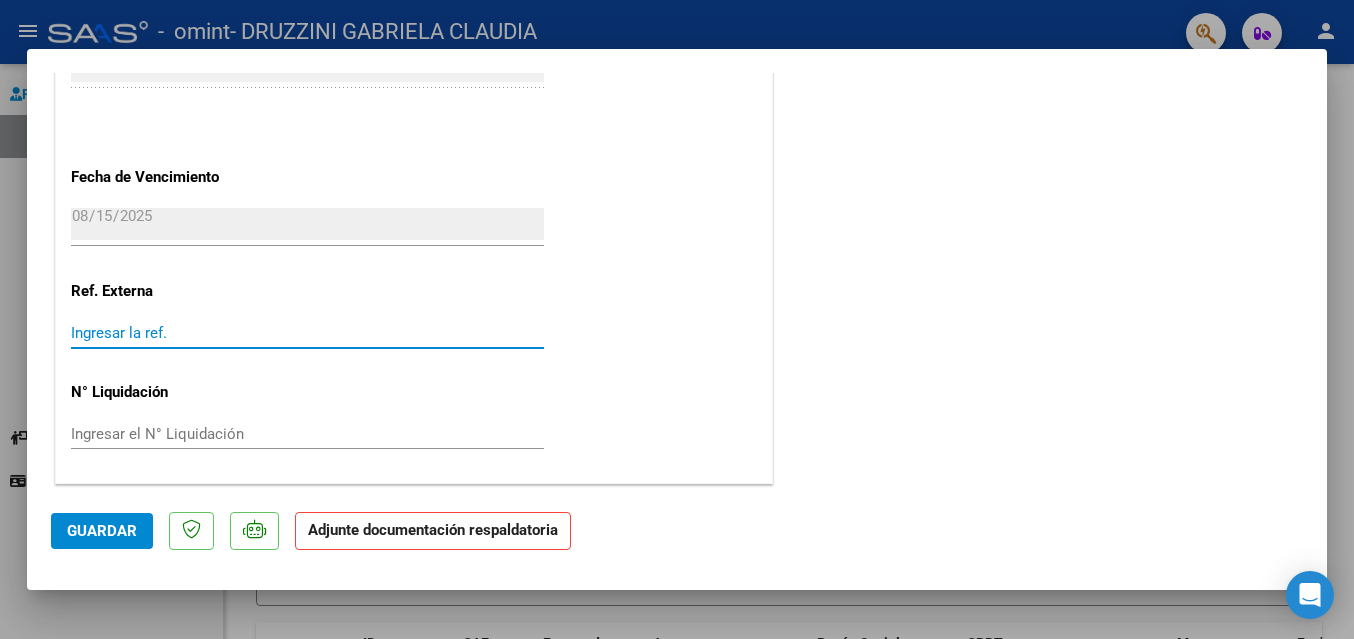 click on "Ingresar la ref." at bounding box center [307, 333] 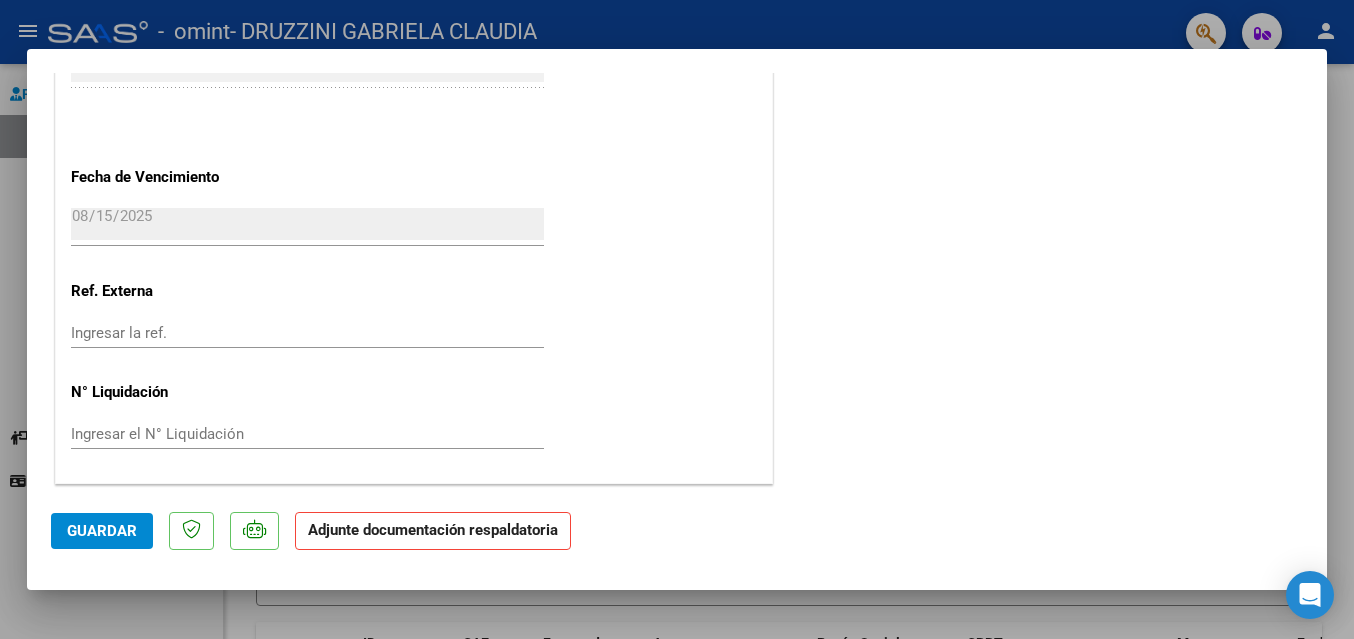 click on "Adjunte documentación respaldatoria" 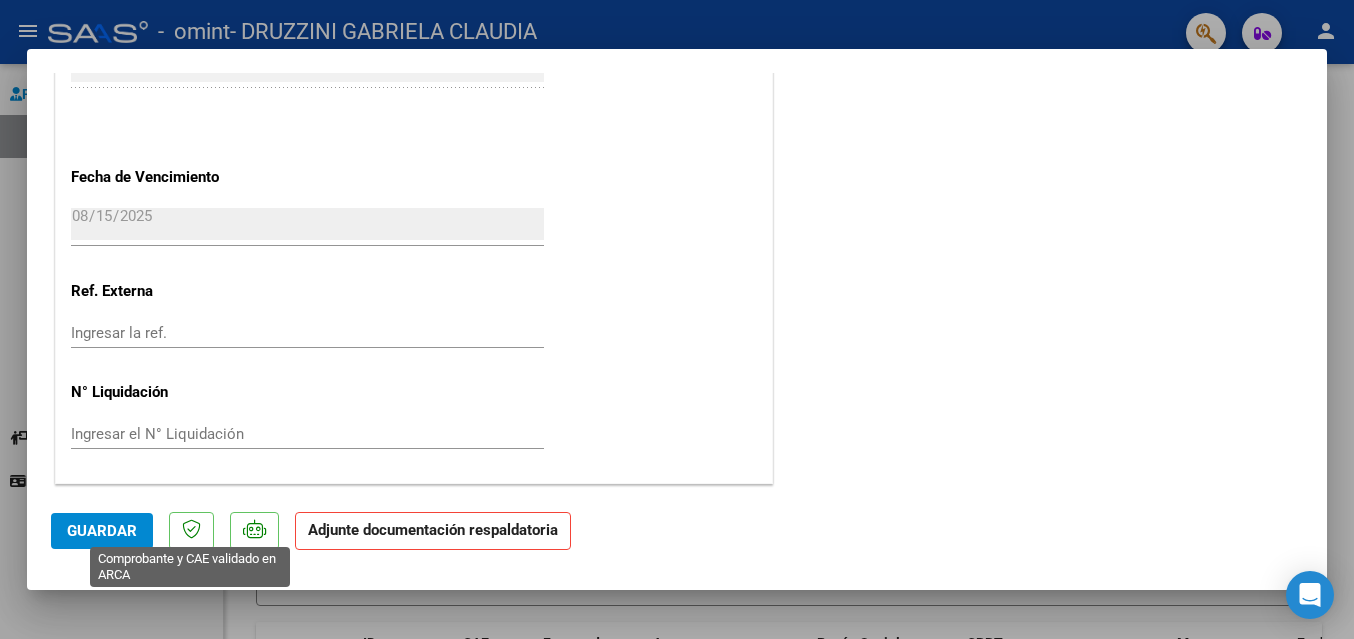 click 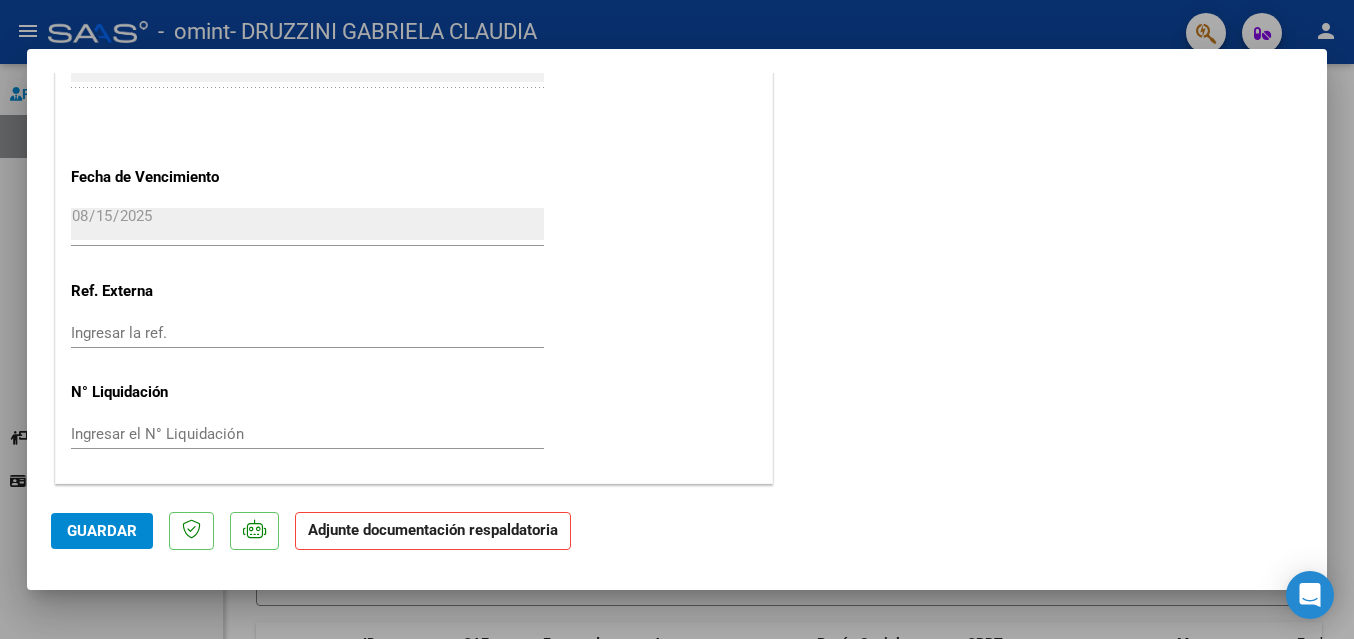 click on "Adjunte documentación respaldatoria" 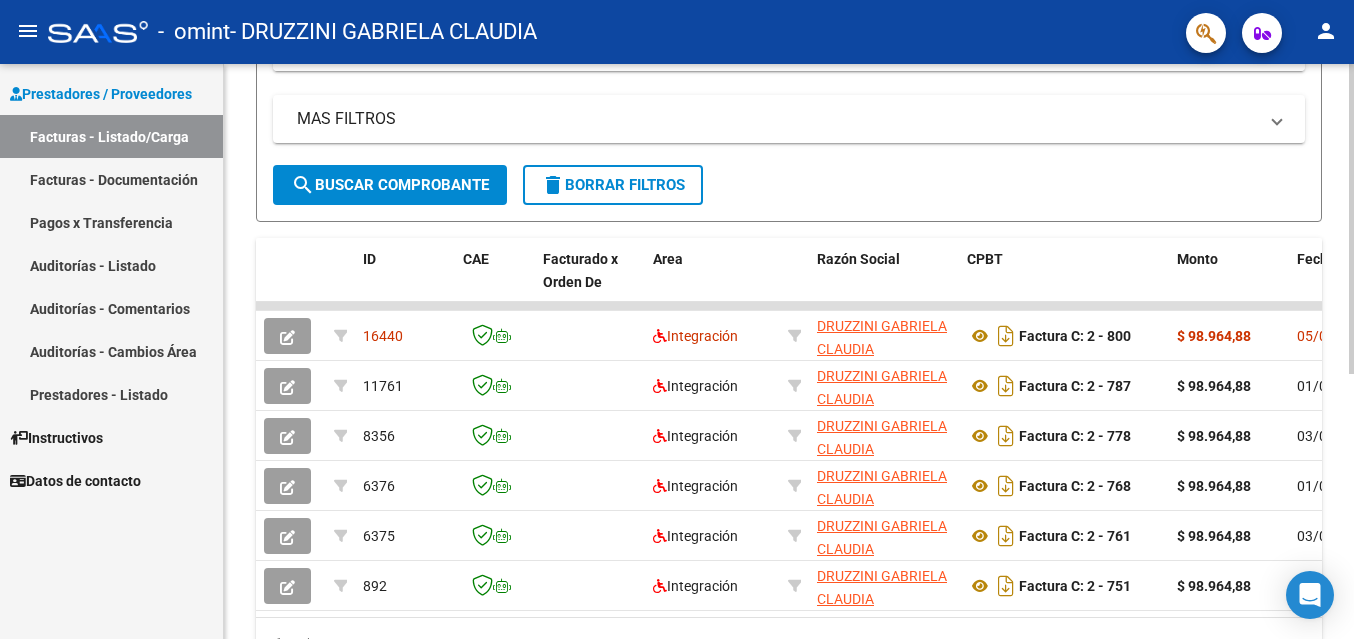 scroll, scrollTop: 493, scrollLeft: 0, axis: vertical 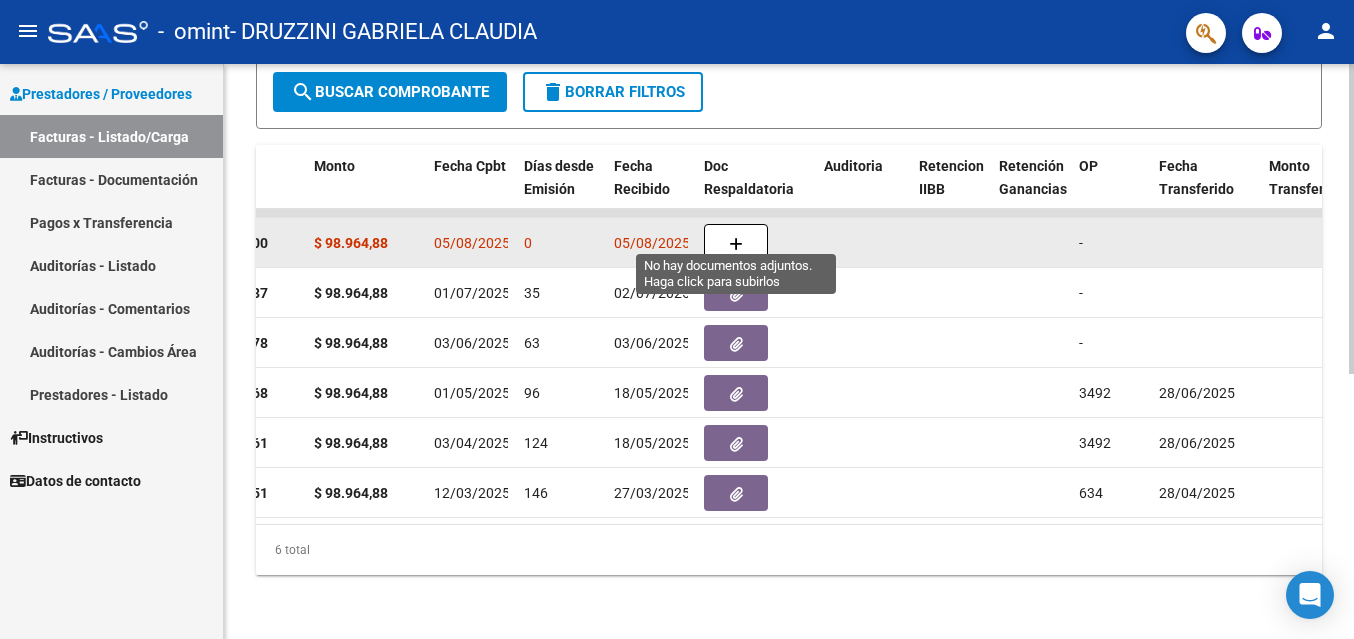 click 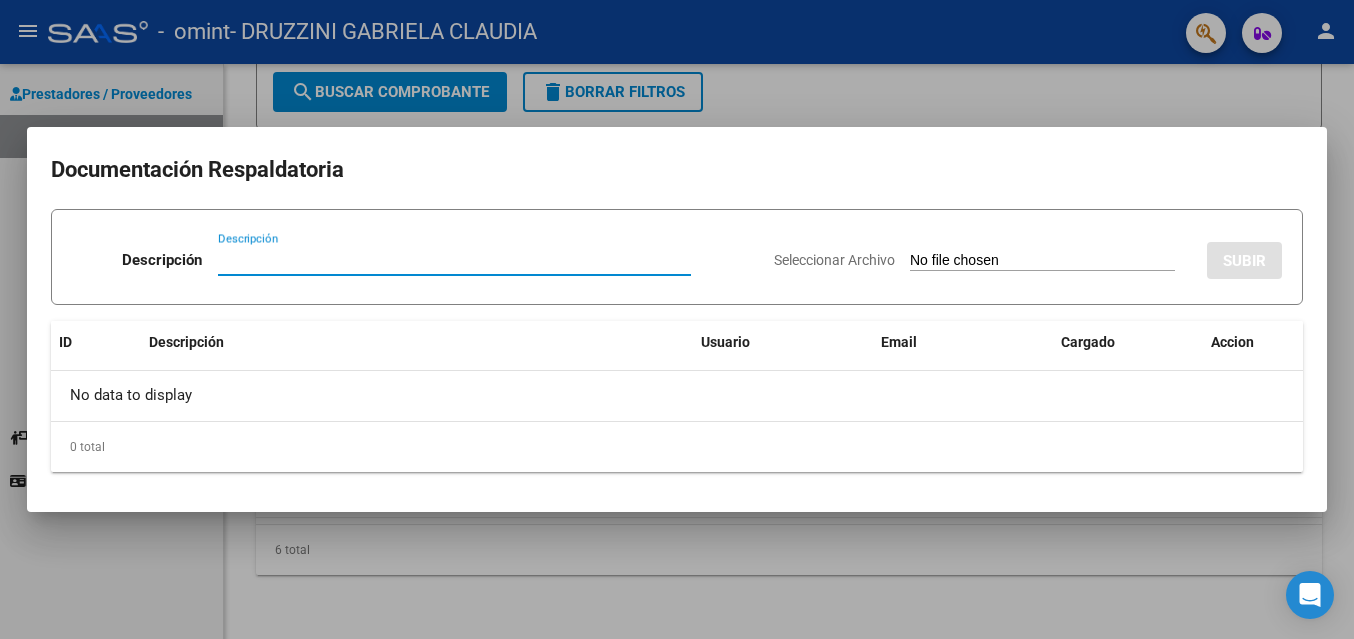 click on "Descripción" at bounding box center (454, 260) 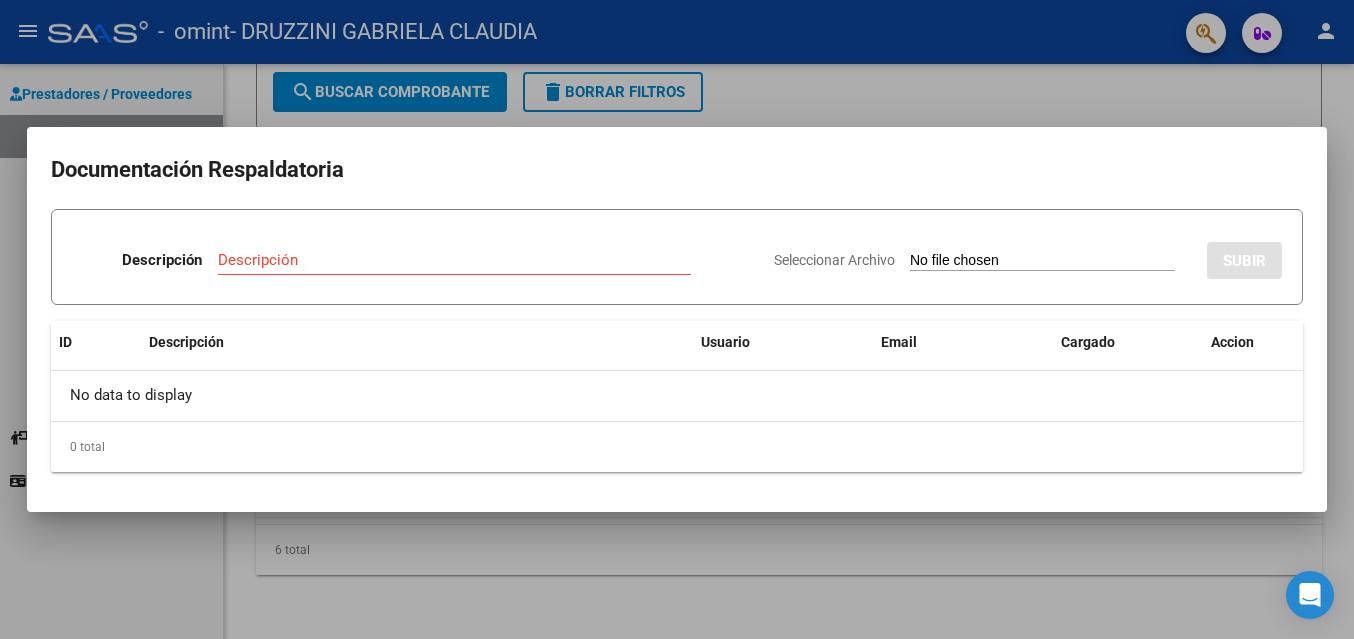 type on "C:\fakepath\Asistencia Julio- Trevisanello Leandro.pdf" 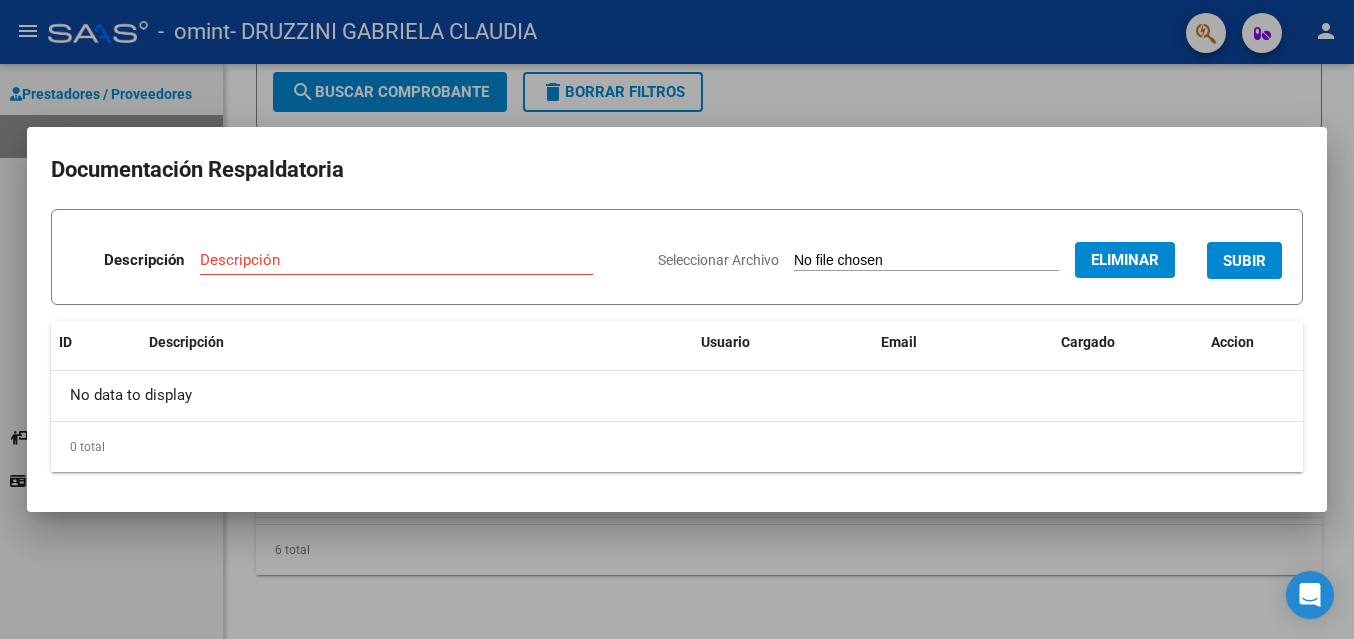 click on "SUBIR" at bounding box center (1244, 261) 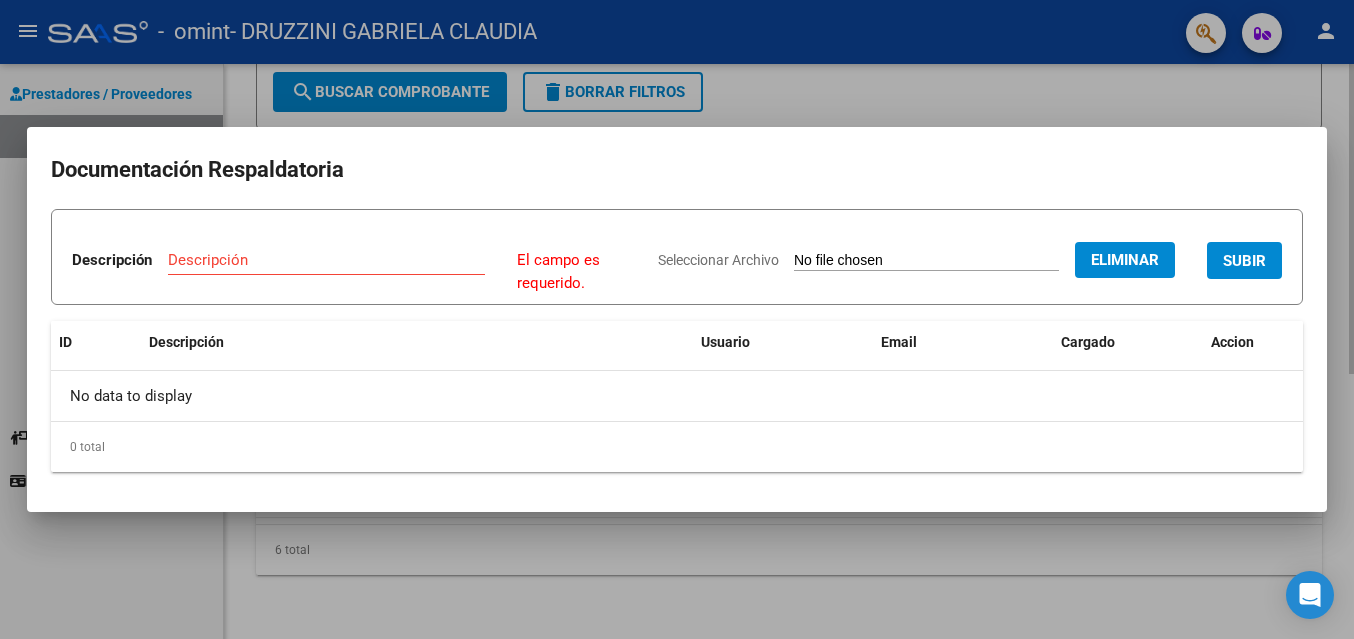 click at bounding box center (677, 319) 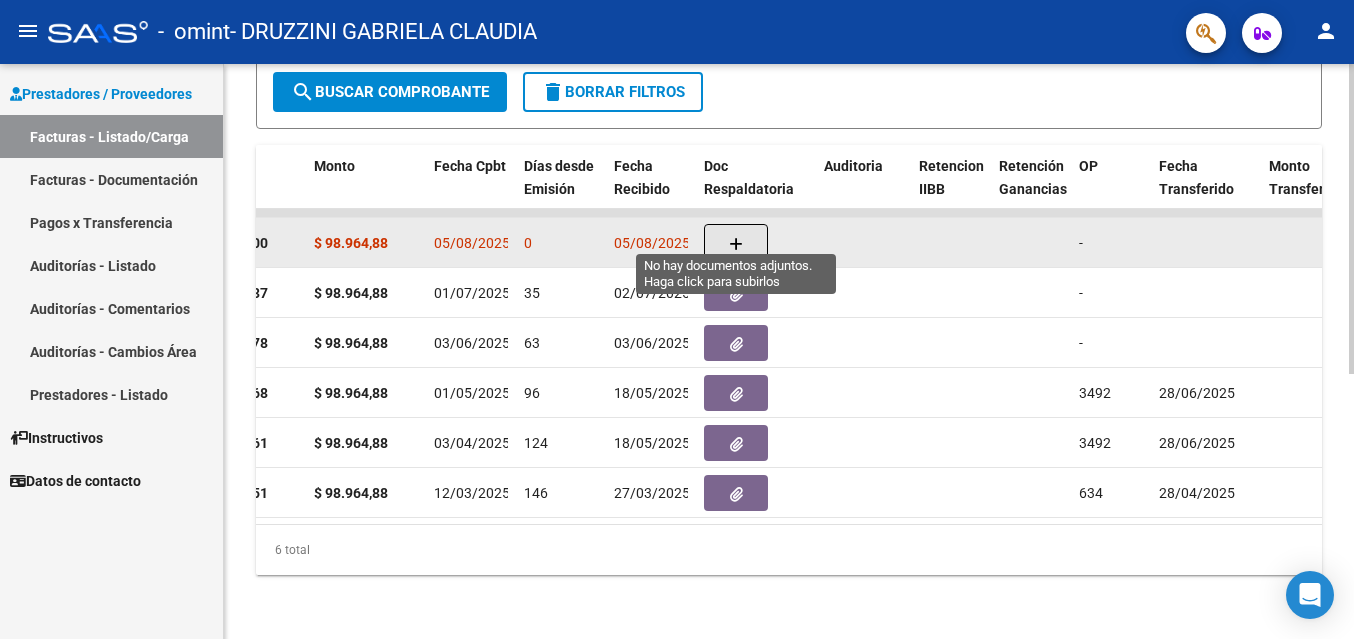 click 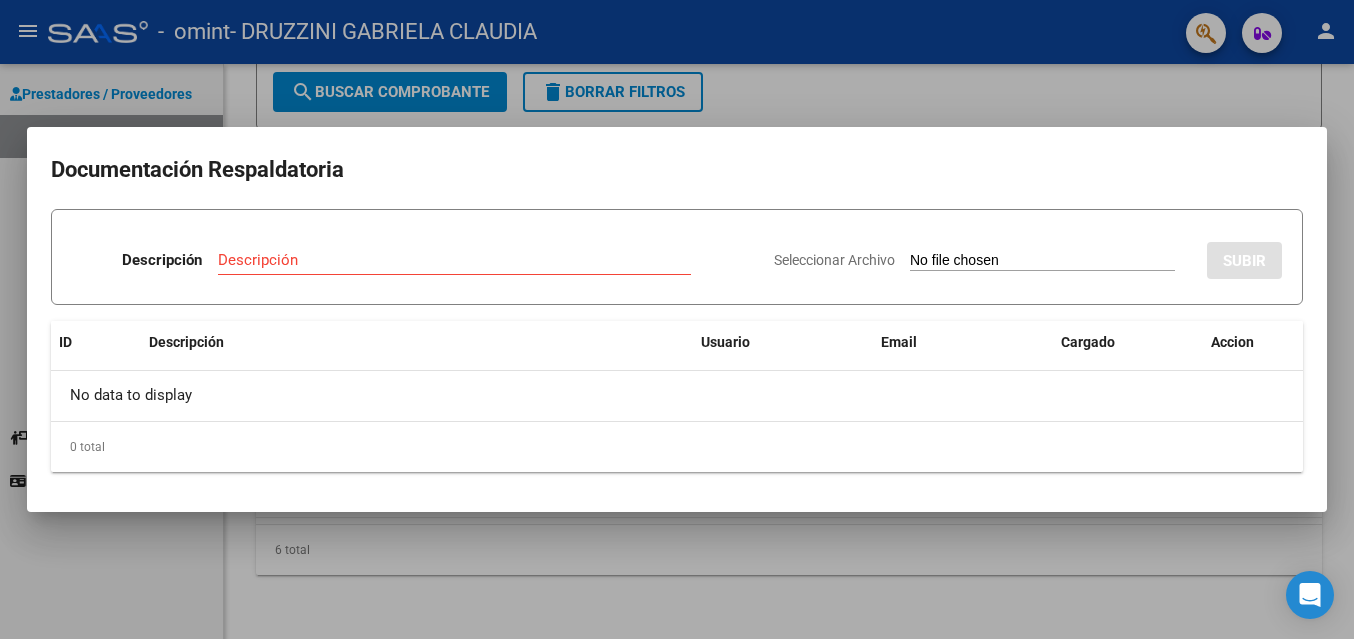 click on "Seleccionar Archivo" at bounding box center (982, 260) 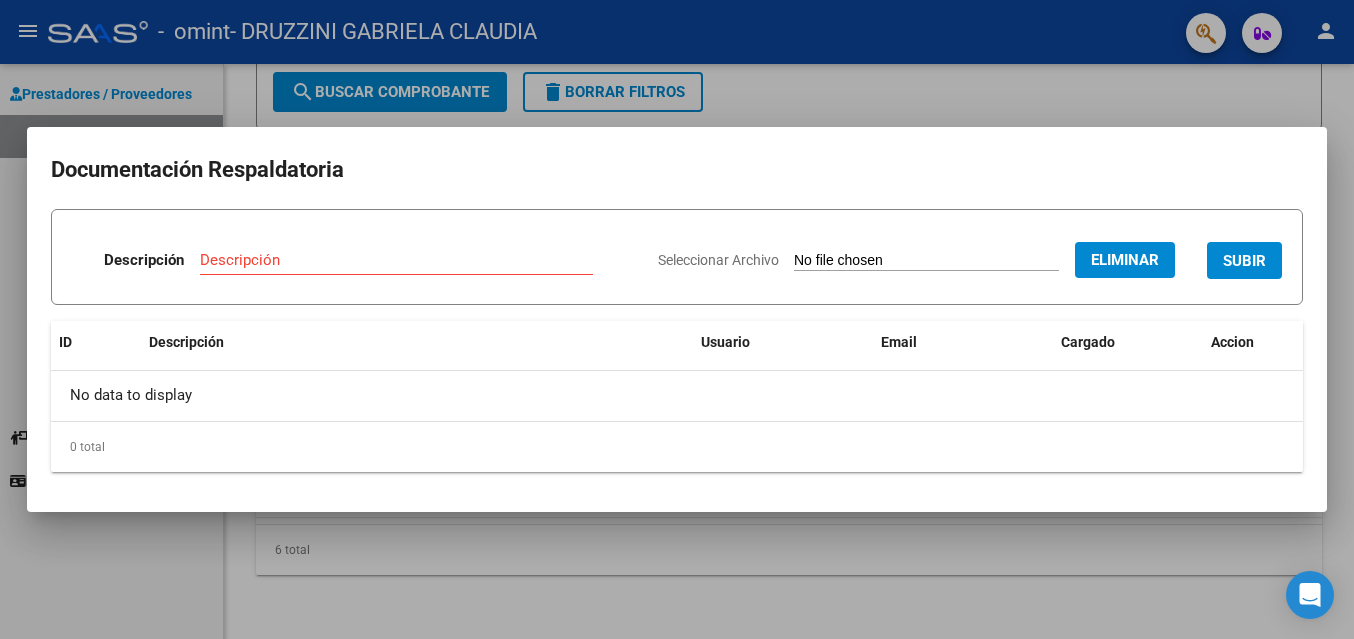 click on "SUBIR" at bounding box center [1244, 261] 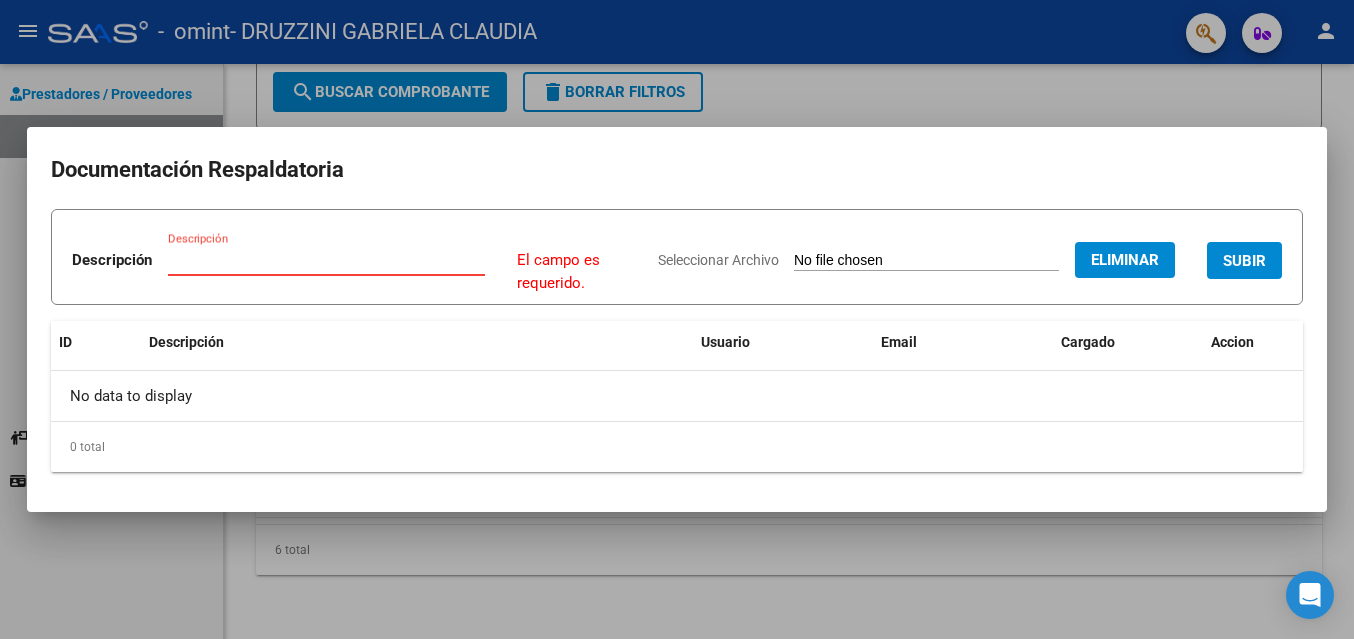 click on "Descripción" at bounding box center [326, 260] 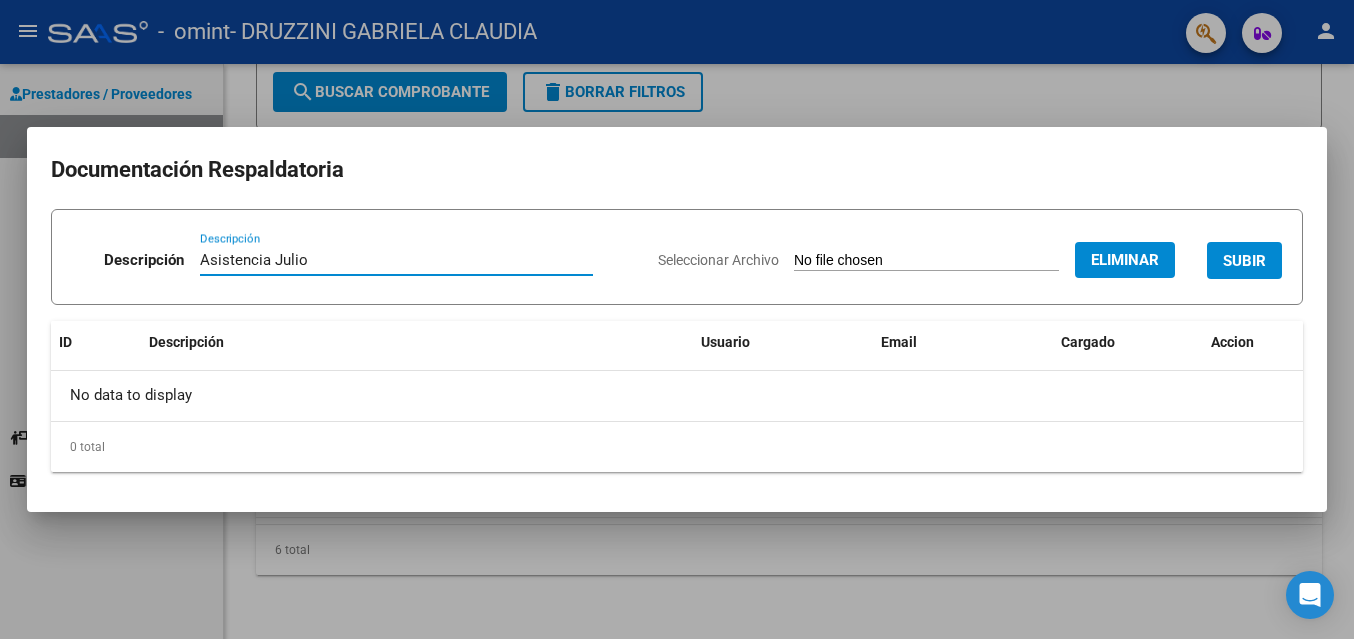 type on "Asistencia Julio" 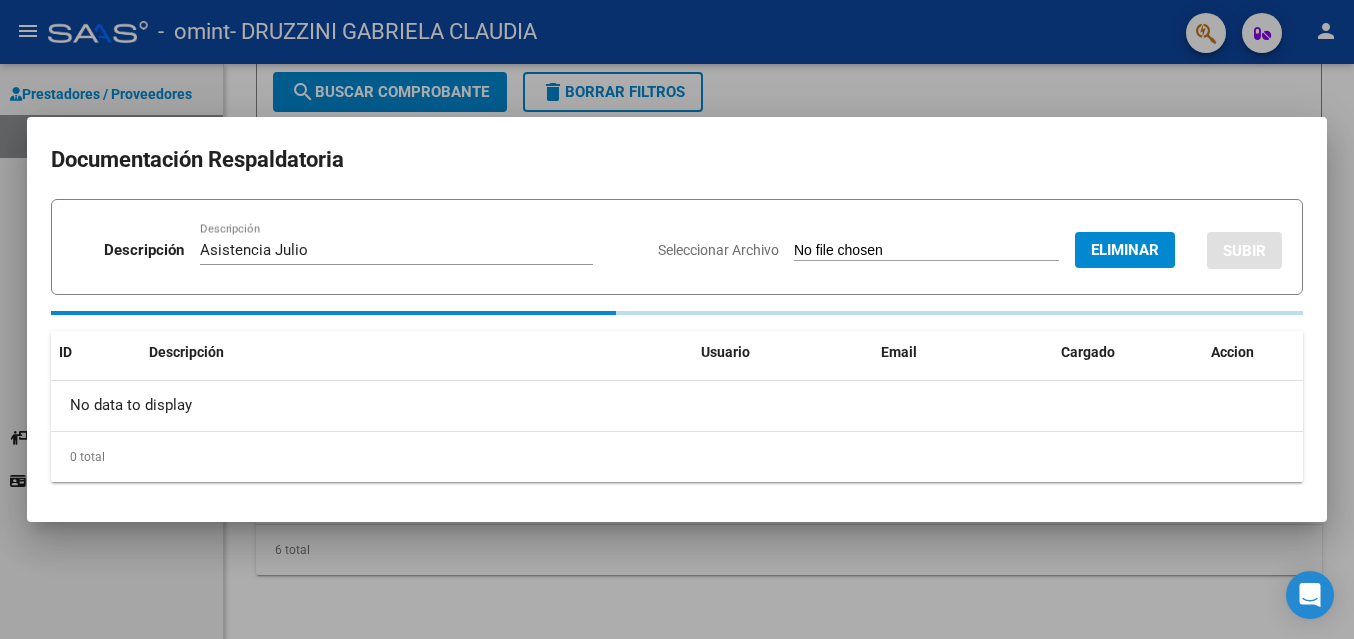 type 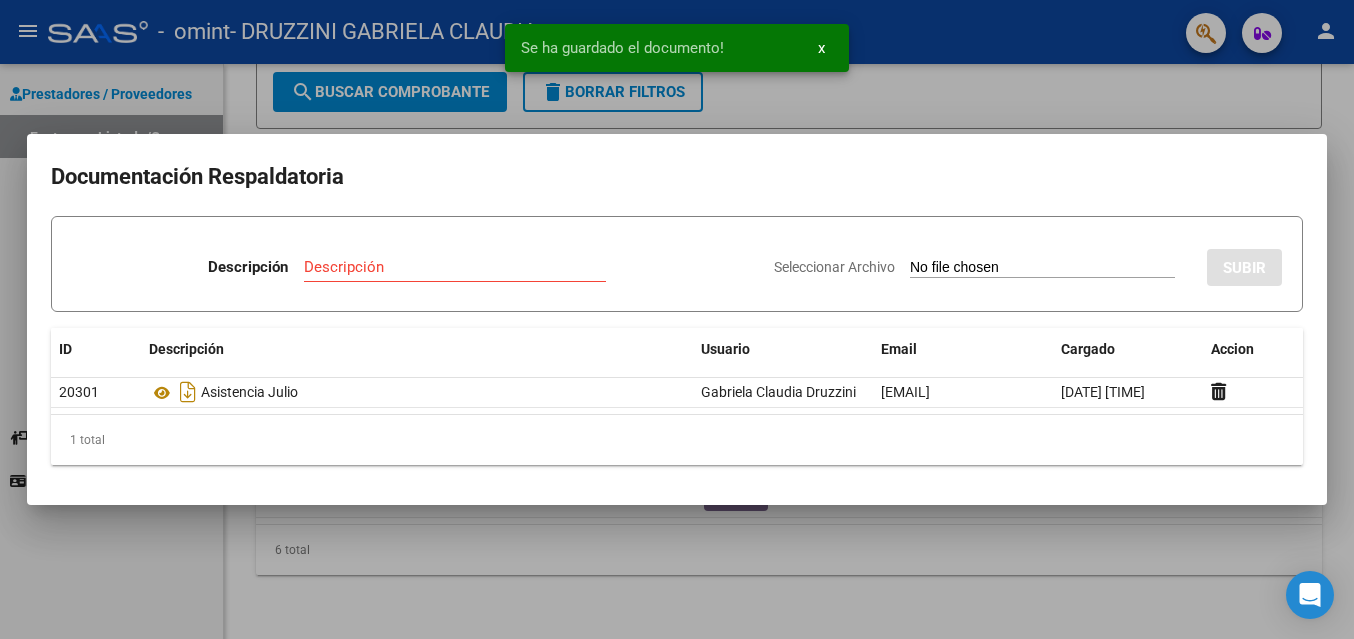 click at bounding box center (677, 319) 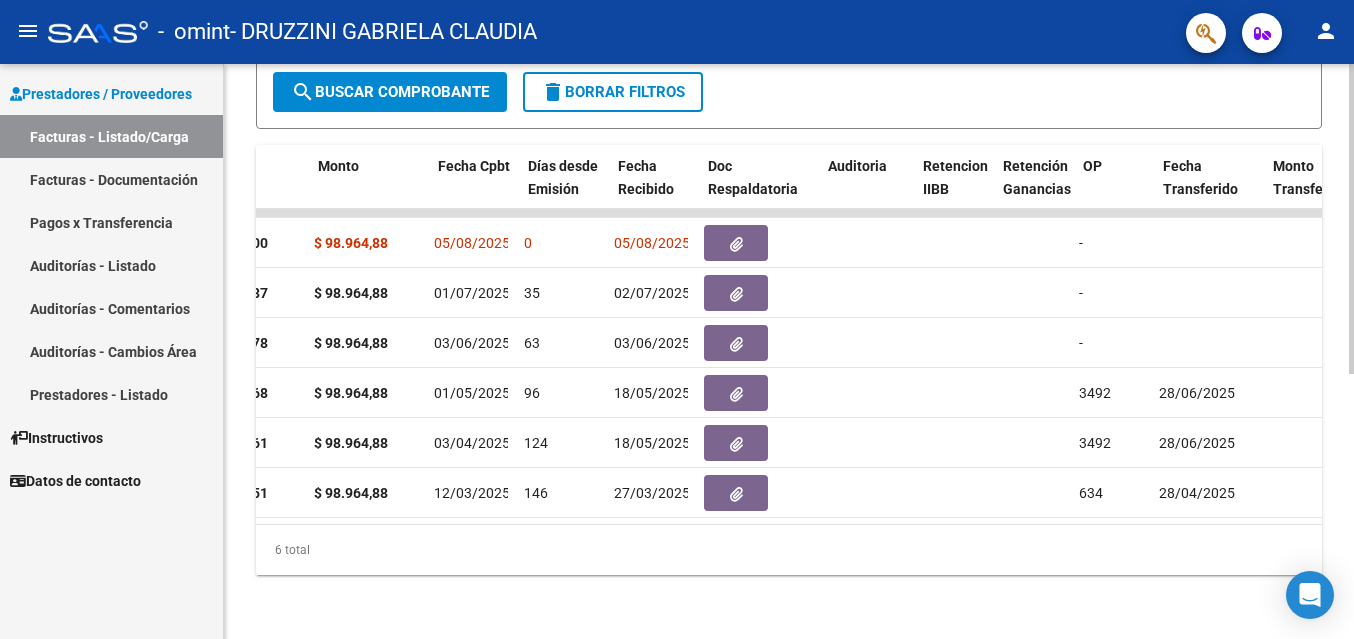 scroll, scrollTop: 0, scrollLeft: 0, axis: both 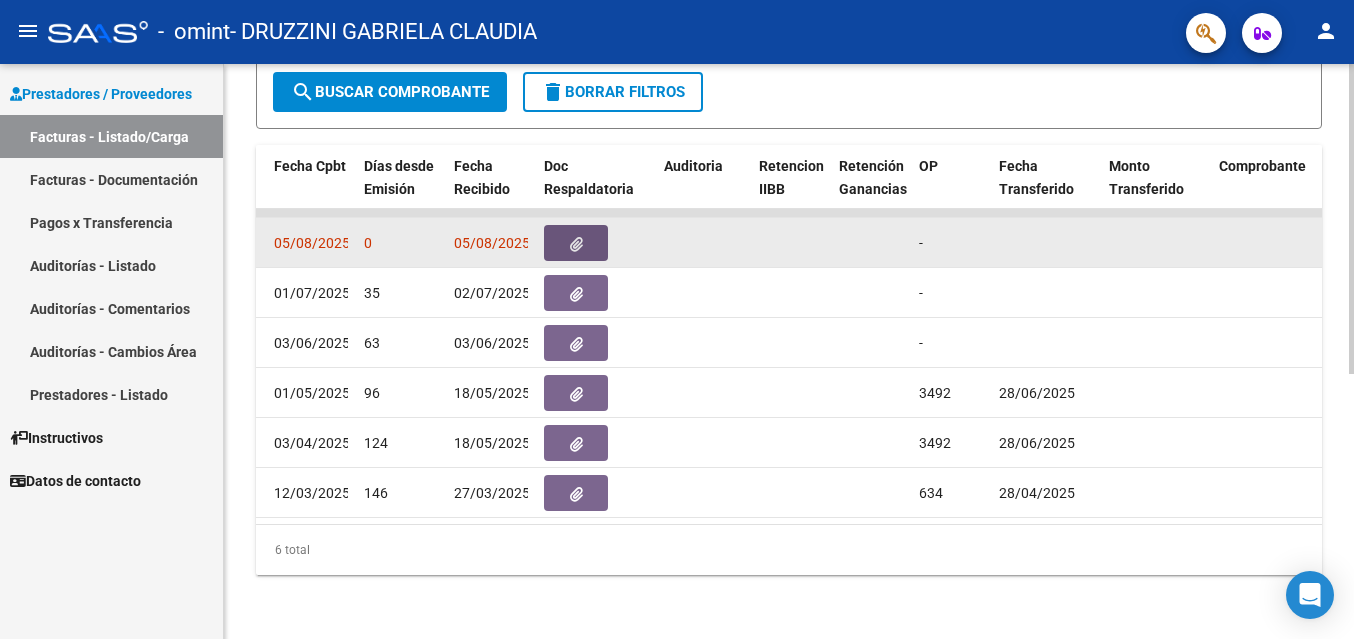 click 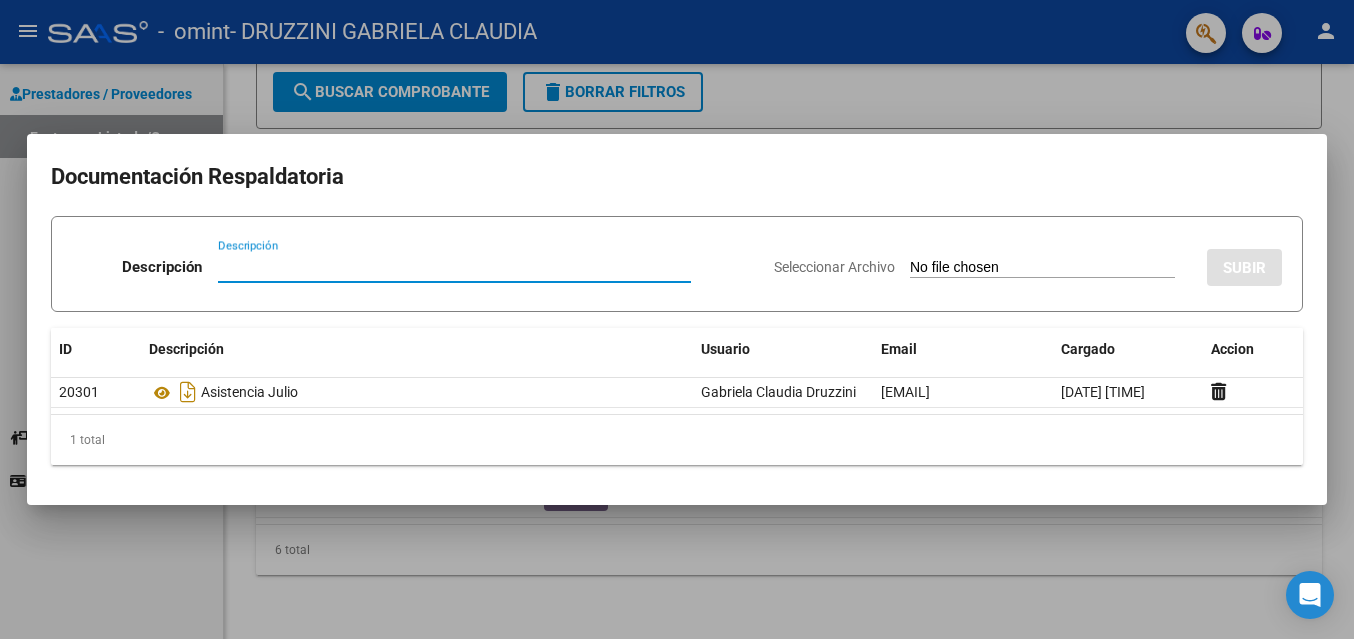 type 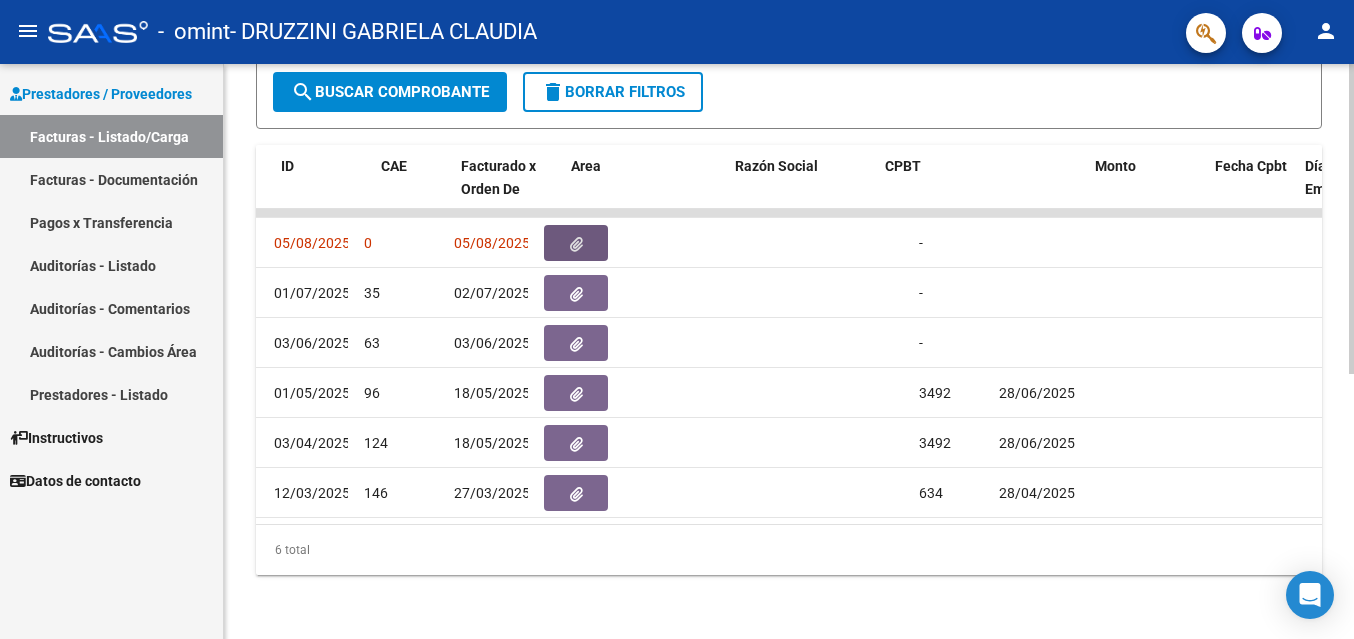 scroll, scrollTop: 0, scrollLeft: 0, axis: both 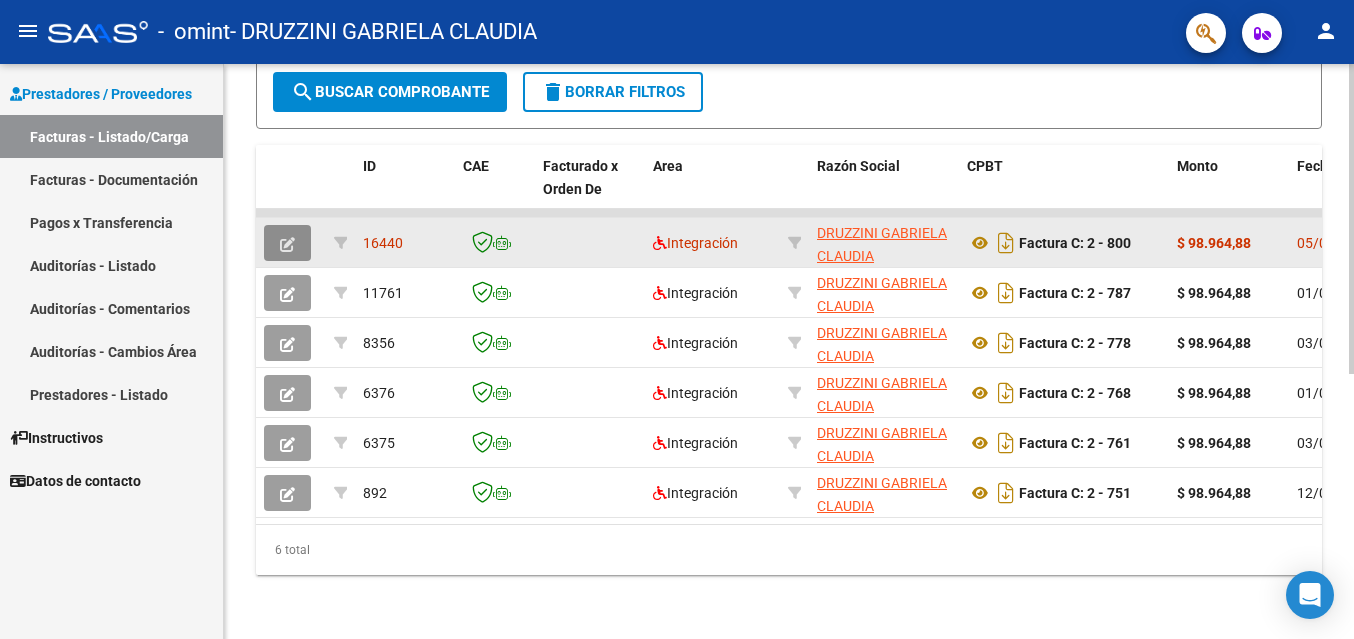 click 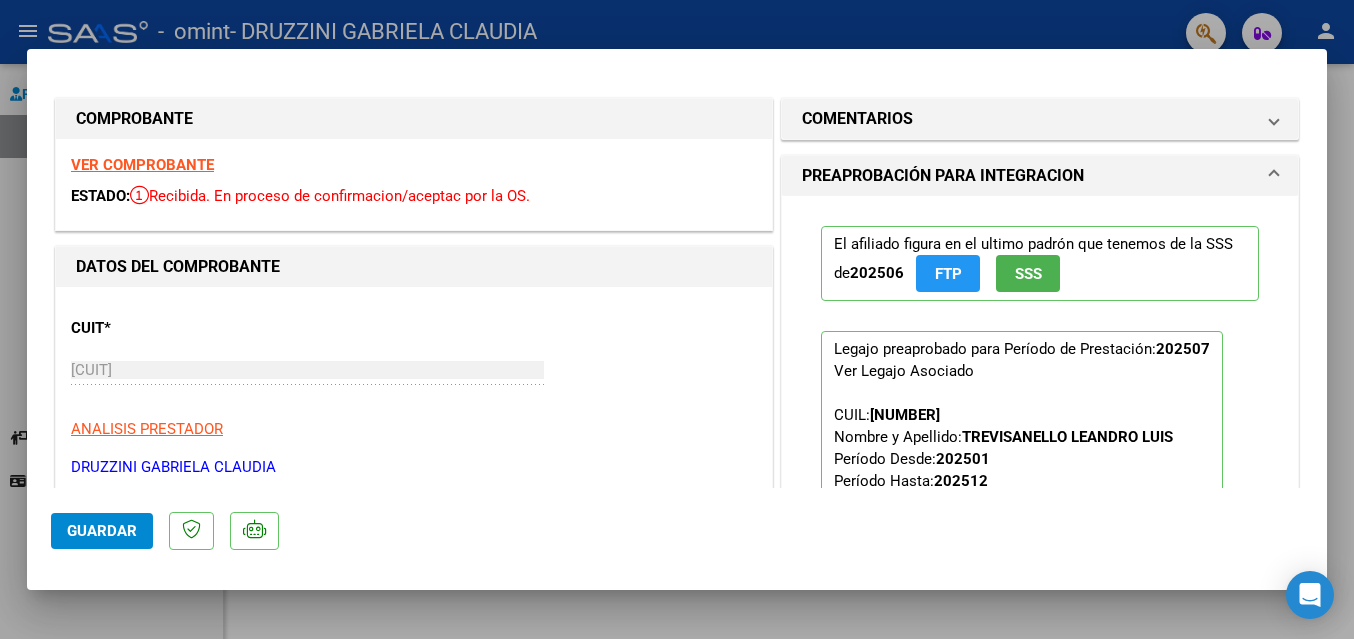scroll, scrollTop: 0, scrollLeft: 0, axis: both 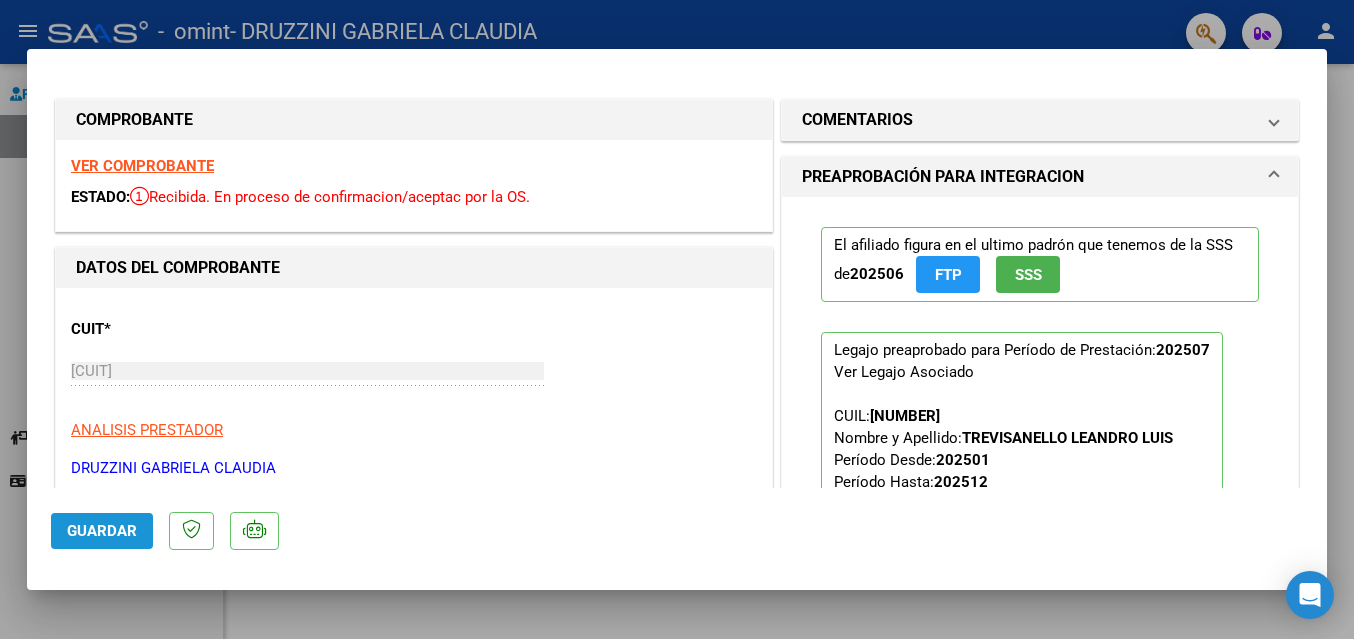 click on "Guardar" 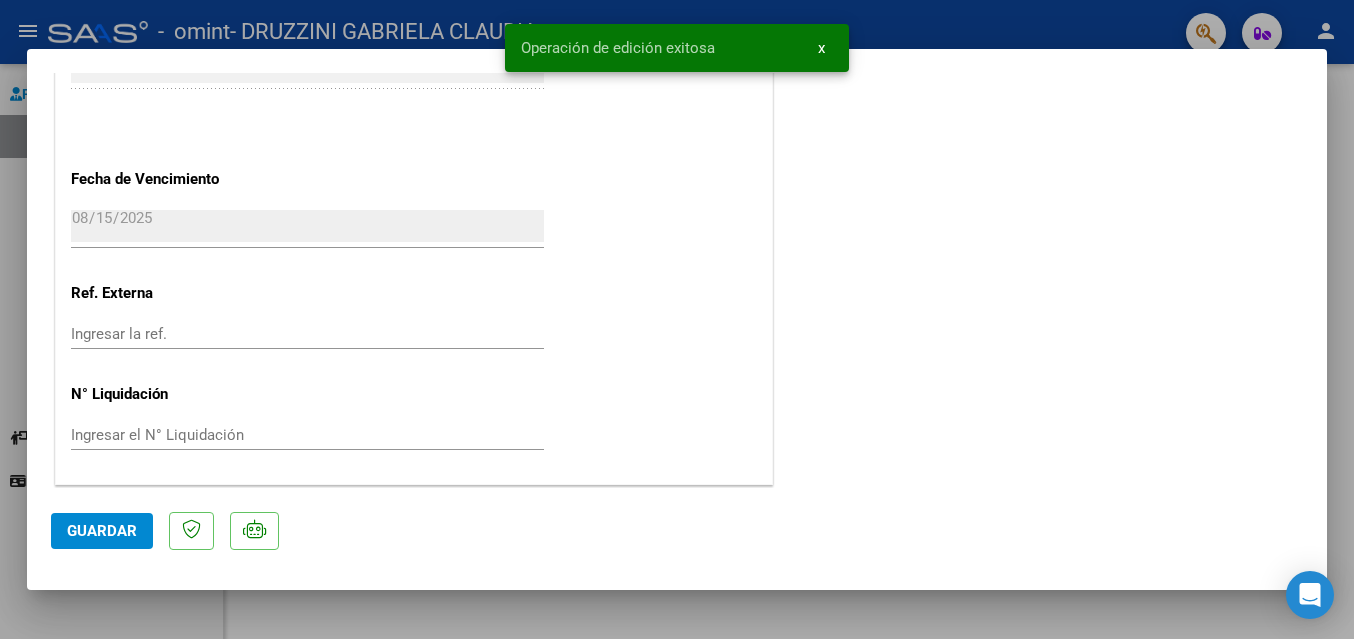 scroll, scrollTop: 1301, scrollLeft: 0, axis: vertical 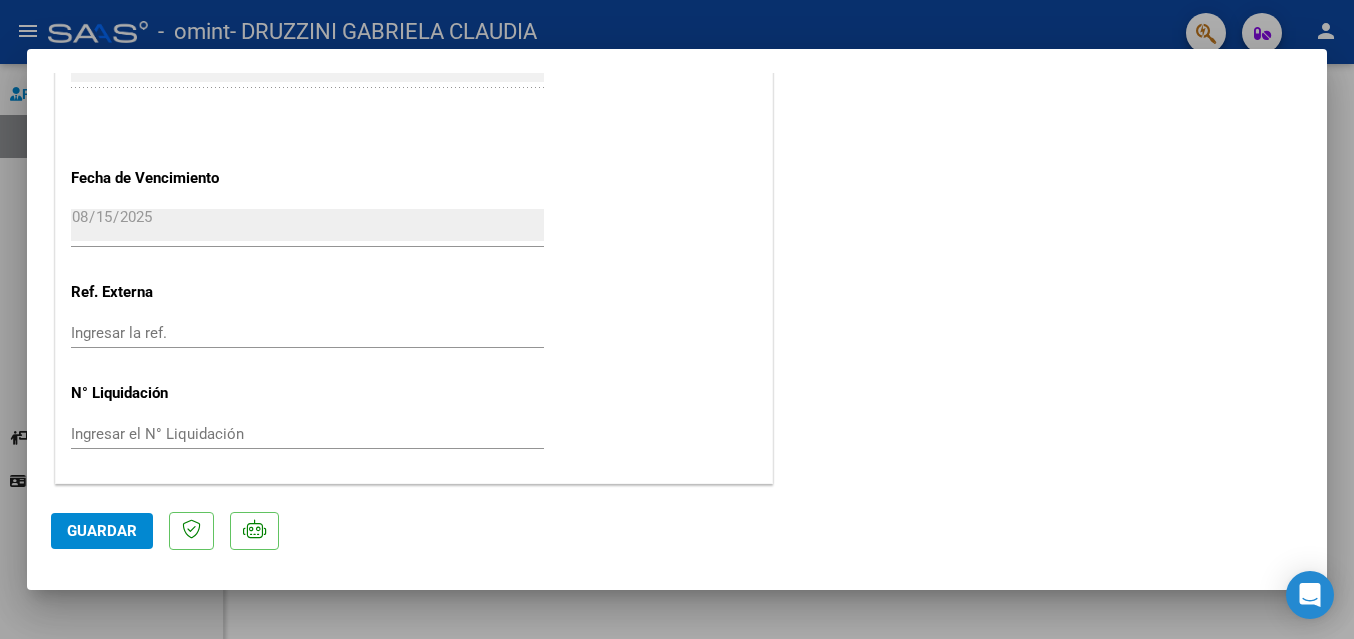 click on "Guardar" 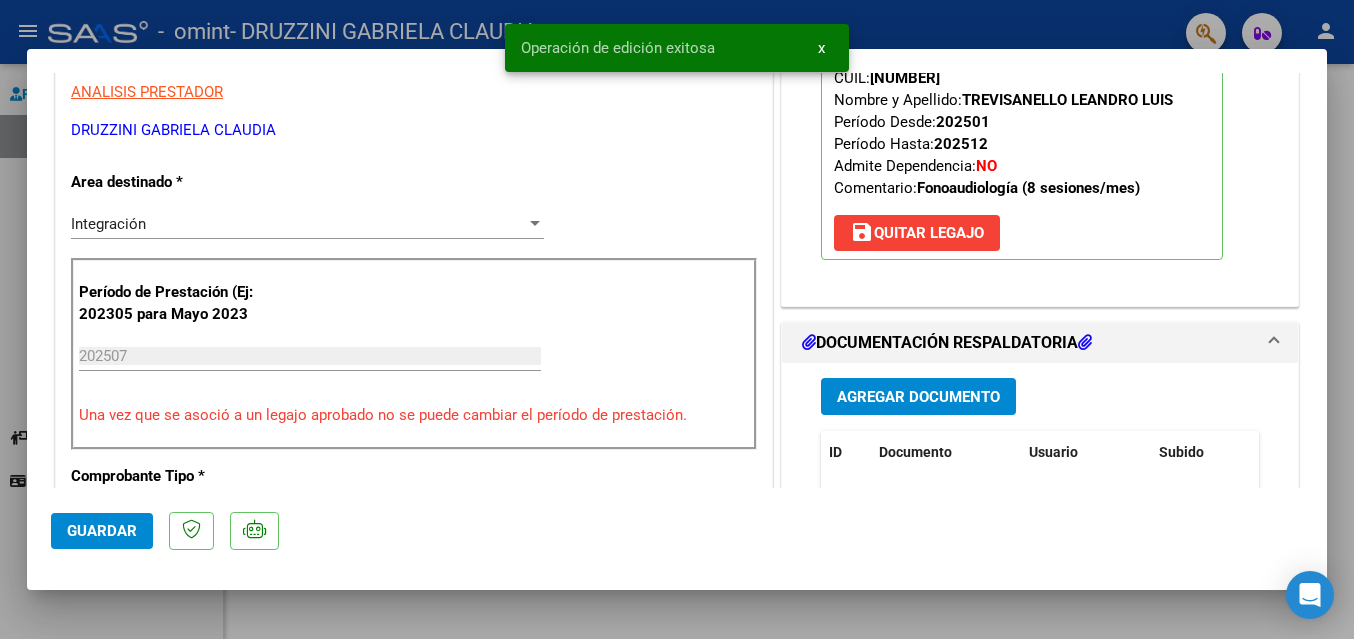 scroll, scrollTop: 401, scrollLeft: 0, axis: vertical 